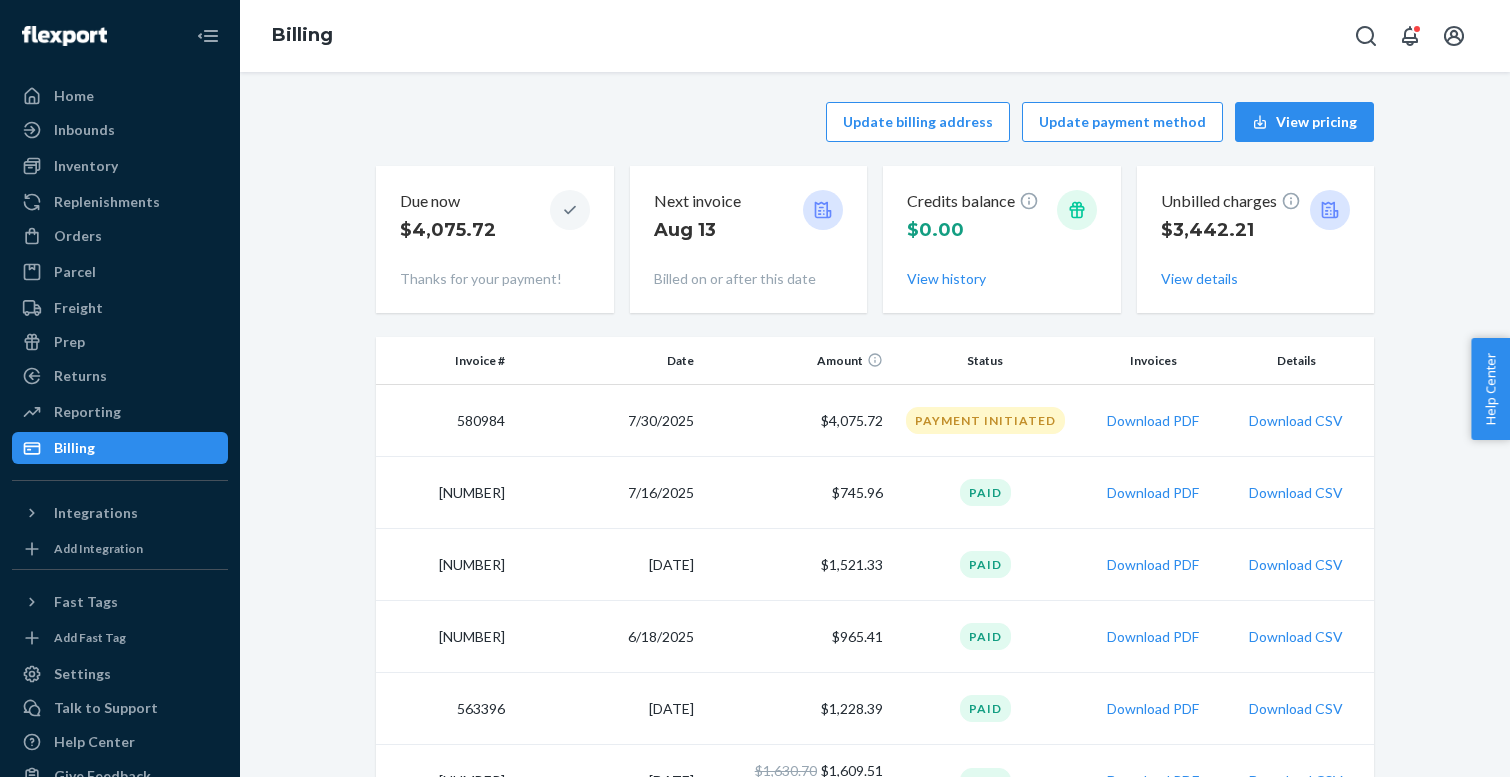 scroll, scrollTop: 0, scrollLeft: 0, axis: both 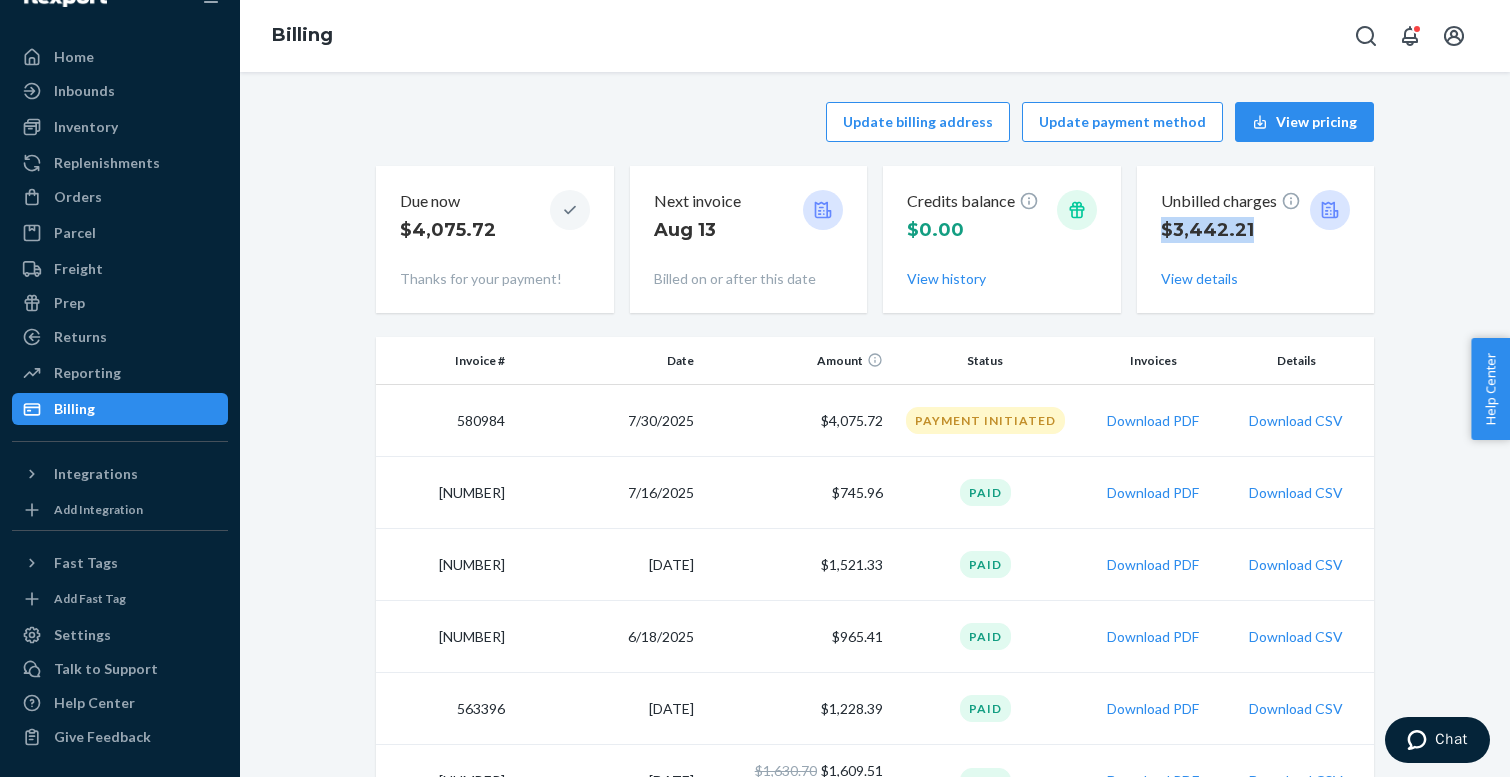 drag, startPoint x: 1246, startPoint y: 234, endPoint x: 1161, endPoint y: 234, distance: 85 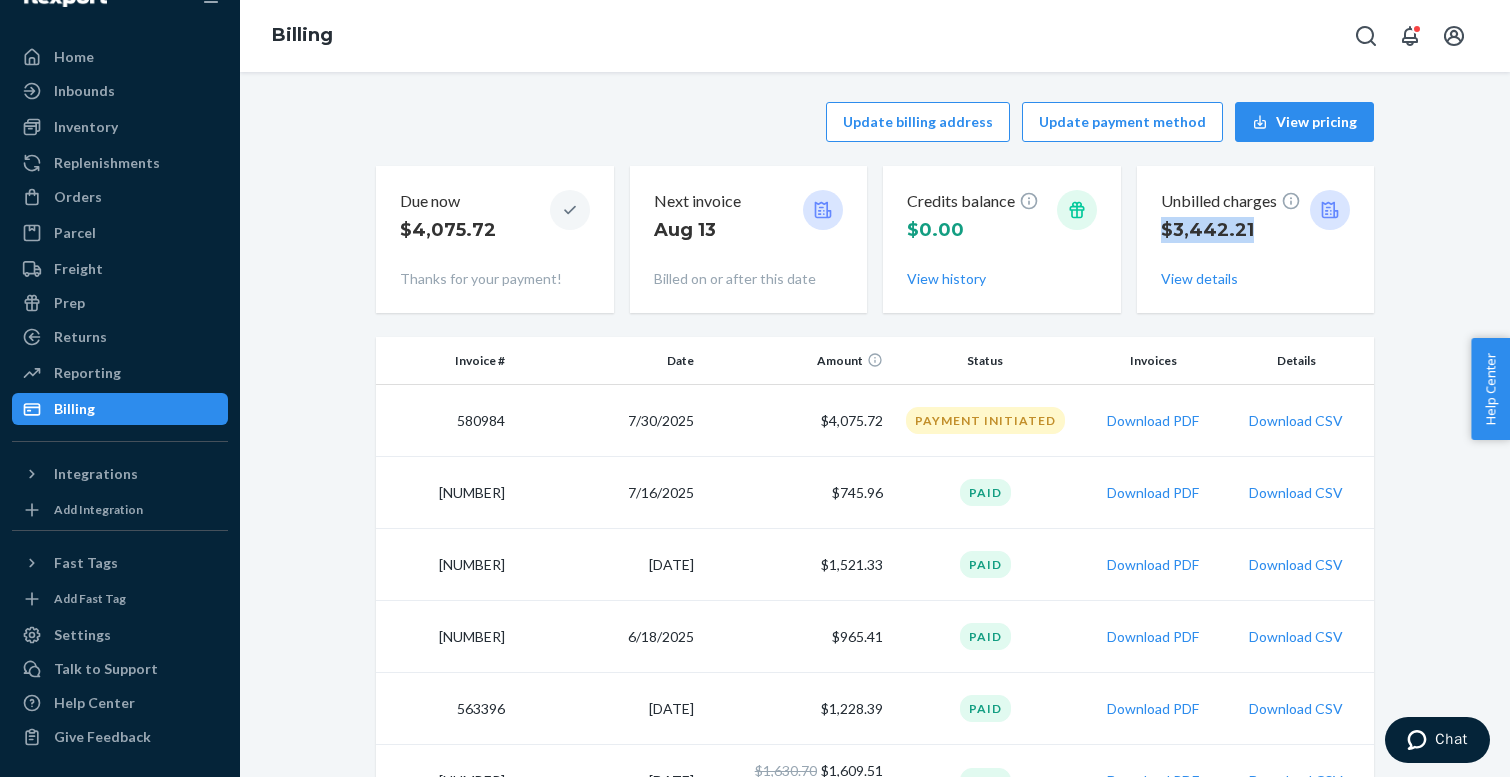 click on "$3,442.21" at bounding box center (1231, 230) 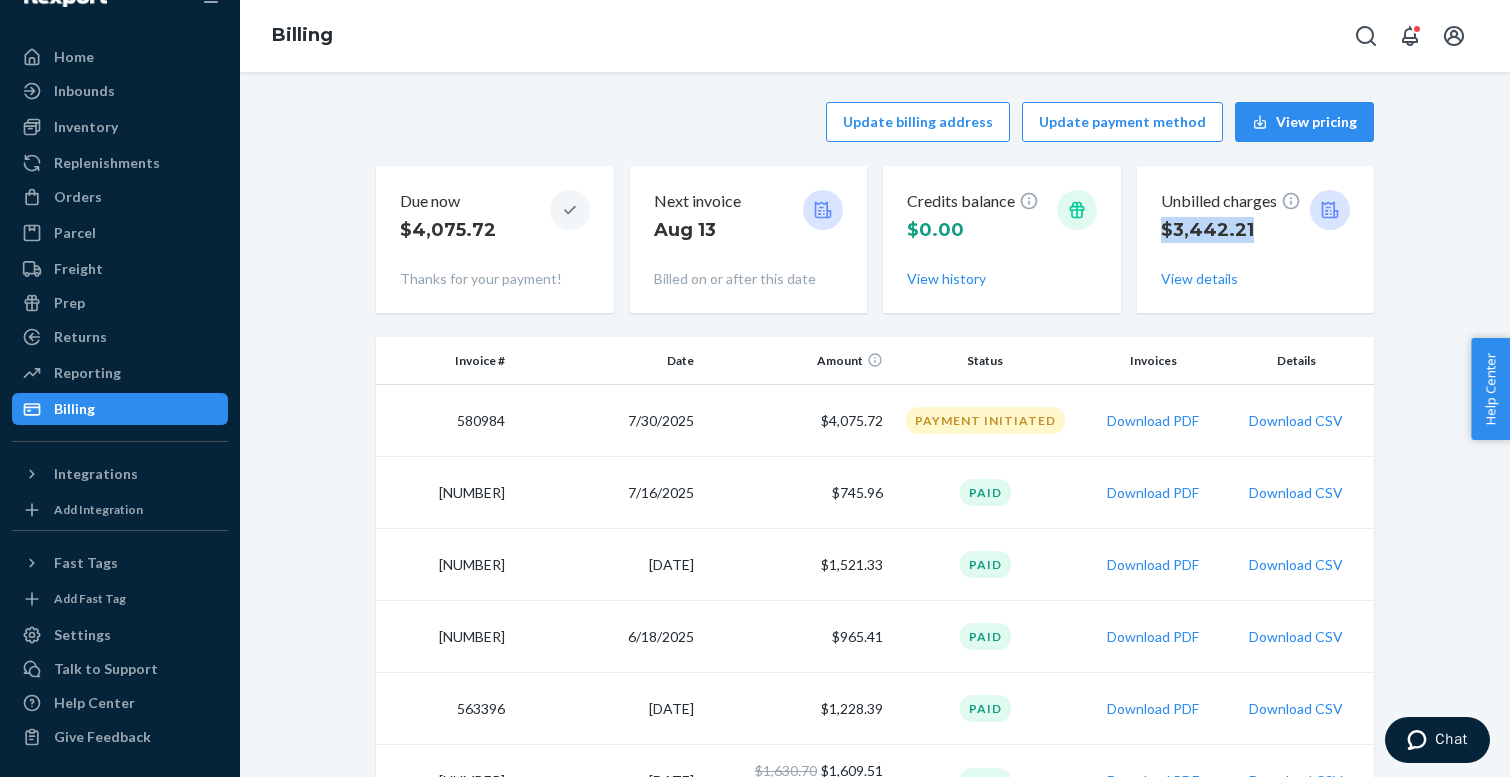 click on "$3,442.21" at bounding box center (1231, 230) 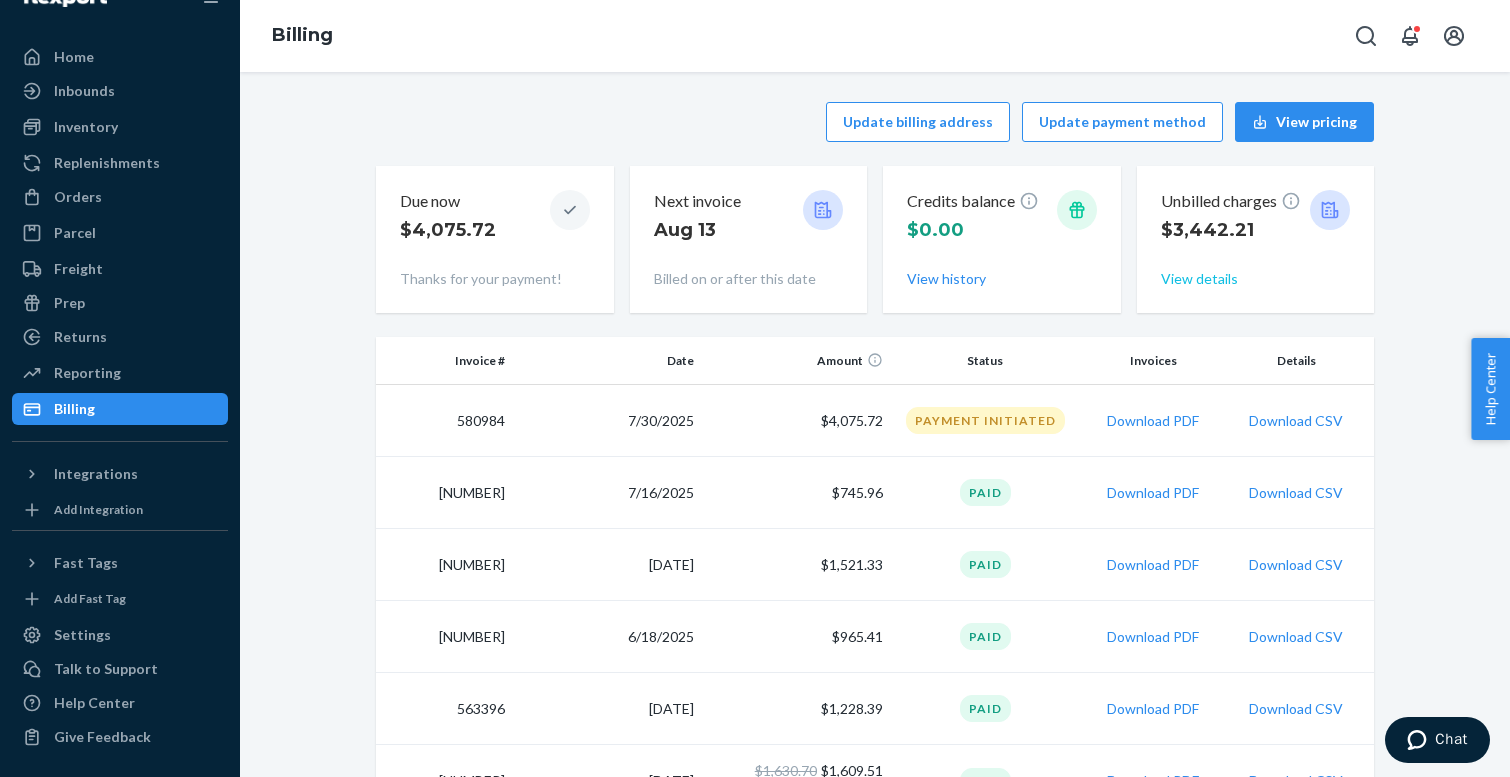 click on "View details" at bounding box center (1199, 279) 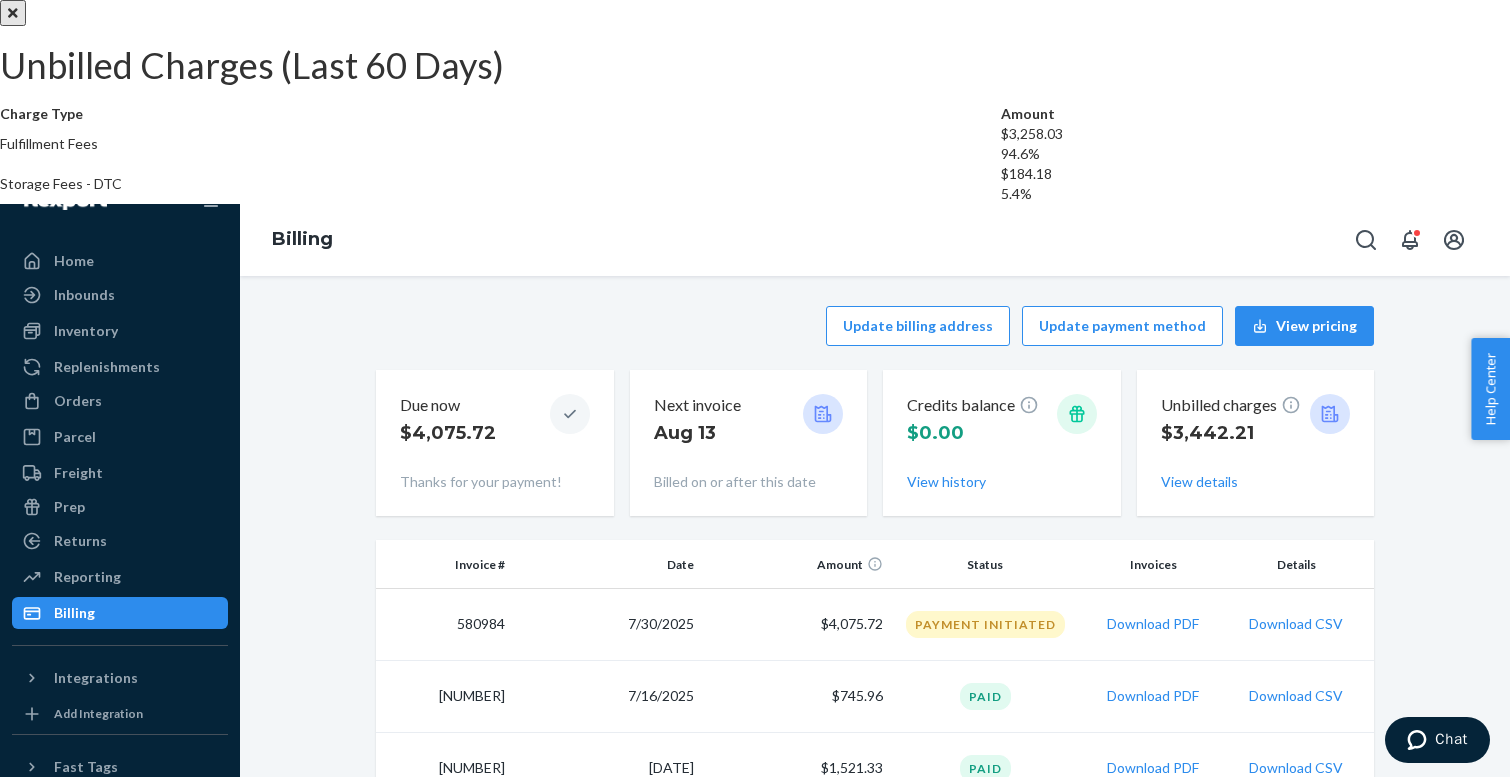 click at bounding box center (13, 13) 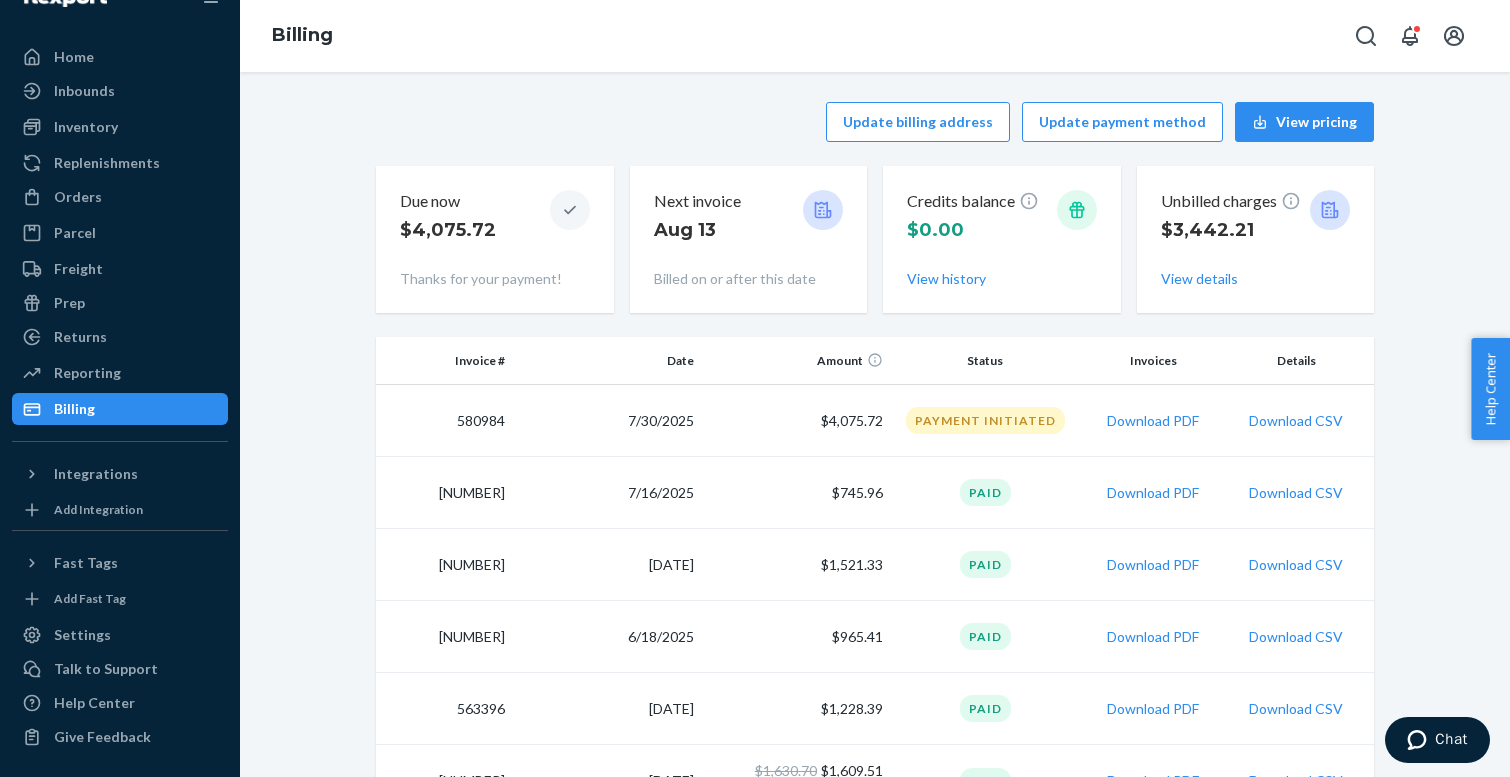 click on "Update billing address Update payment method View pricing Due now $4,075.72 Thanks for your payment! Next invoice [DATE] Billed on or after this date Credits balance $0.00 View history Unbilled charges $3,442.21 View details Invoice # Date Amount Status Invoices Details 580984 7/30/2025 $4,075.72 Payment Initiated Download PDF Download CSV 576766 7/16/2025 $745.96 Paid Download PDF Download CSV 572376 7/2/2025 $1,521.33 Paid Download PDF Download CSV 567802 6/18/2025 $965.41 Paid Download PDF Download CSV 563396 6/4/2025 $1,228.39 Paid Download PDF Download CSV 558491 5/21/2025 $1,630.70 $1,609.51 $21.19  adjusted (view details) Paid Download PDF Download CSV 554115 5/7/2025 $1,752.94 $1,550.90 $202.04  adjusted (view details) Paid Download PDF Download CSV 549508 4/23/2025 $707.93 $0.00 $707.93  adjusted (view details) Paid Download PDF Download CSV 545176 4/9/2025 $747.20 $0.00 $747.20  adjusted (view details) Paid Download PDF Download CSV 540816 3/26/2025 $897.81 $0.00 $897.81  adjusted (view details) 1" at bounding box center (875, 1018) 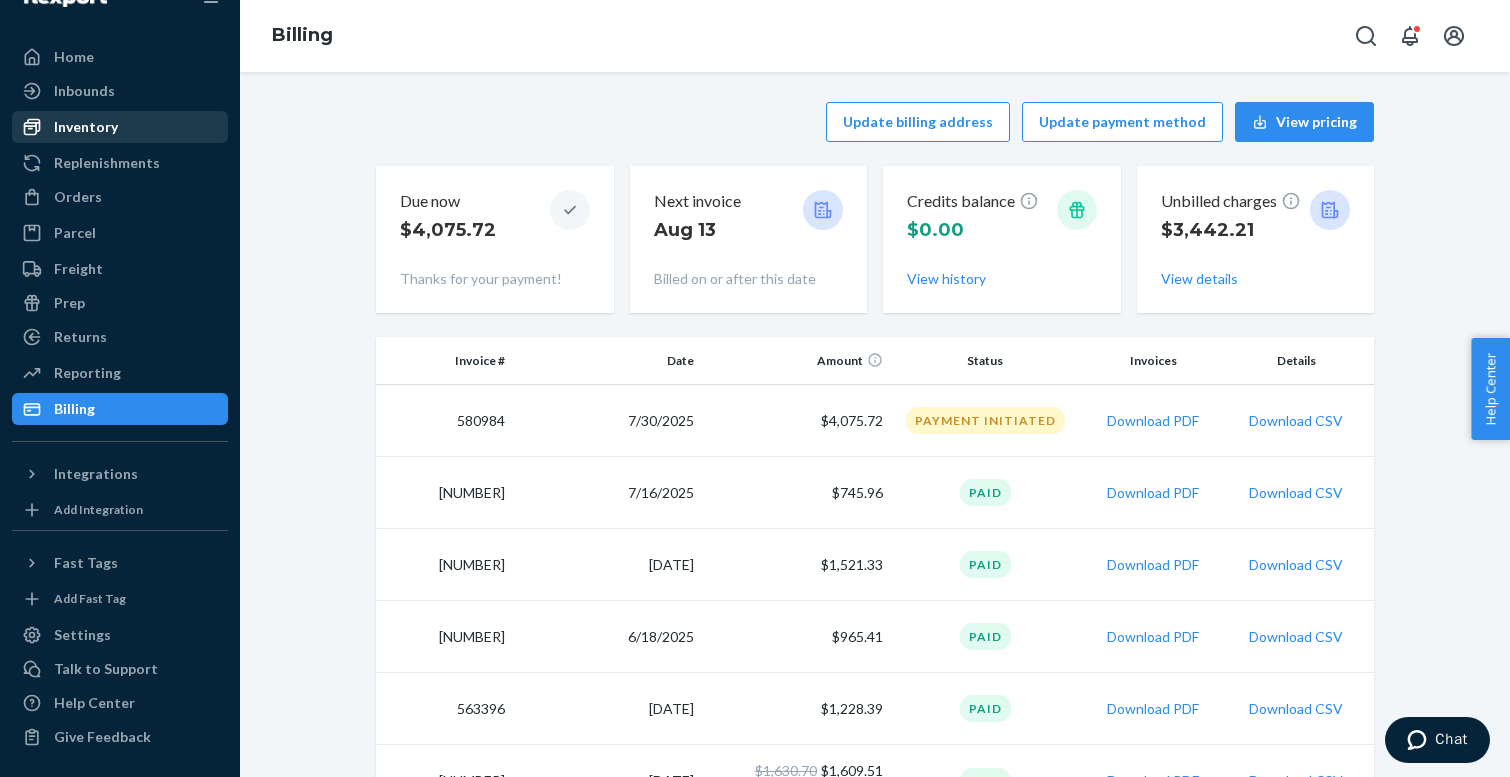 click on "Inventory" at bounding box center [120, 127] 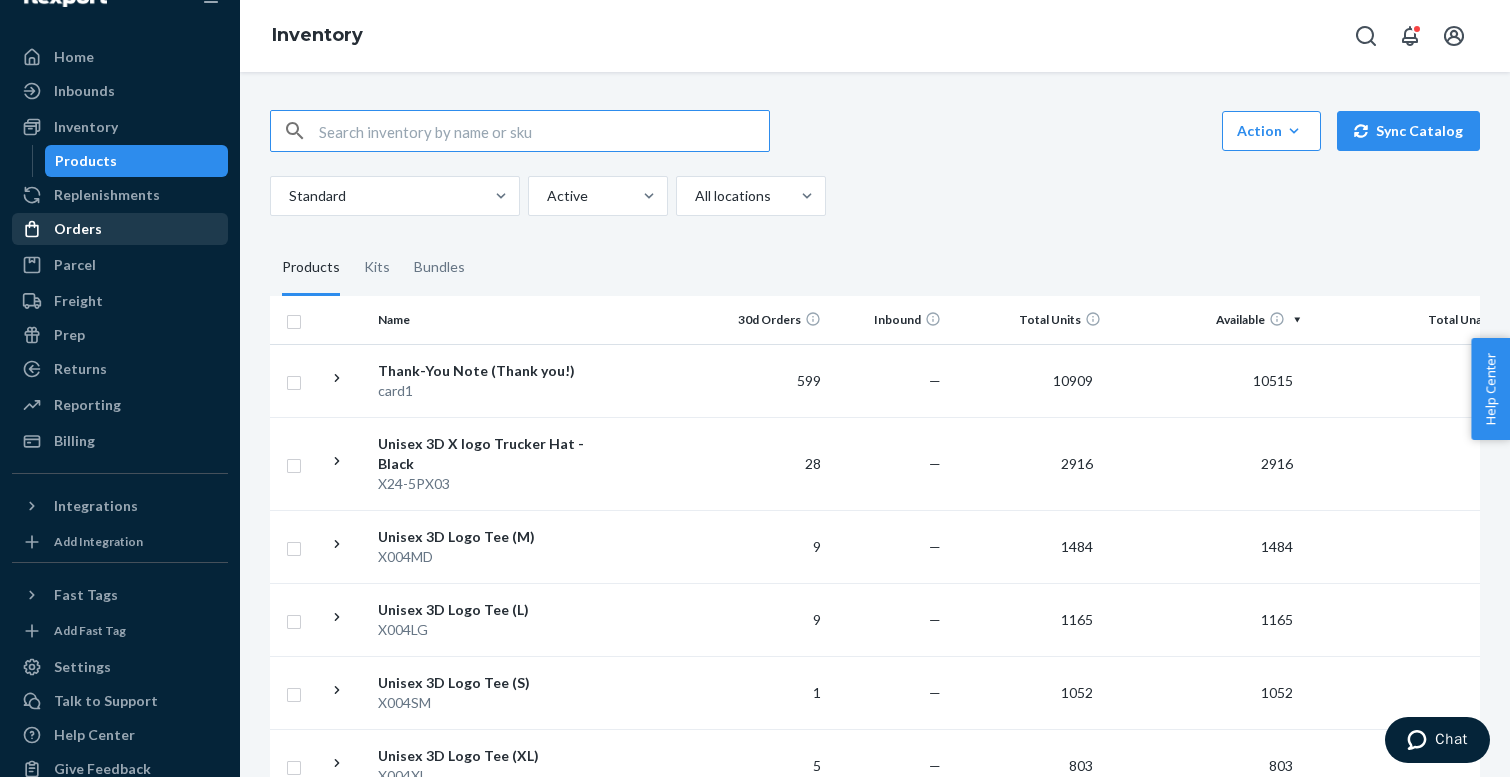 click on "Orders" at bounding box center [78, 229] 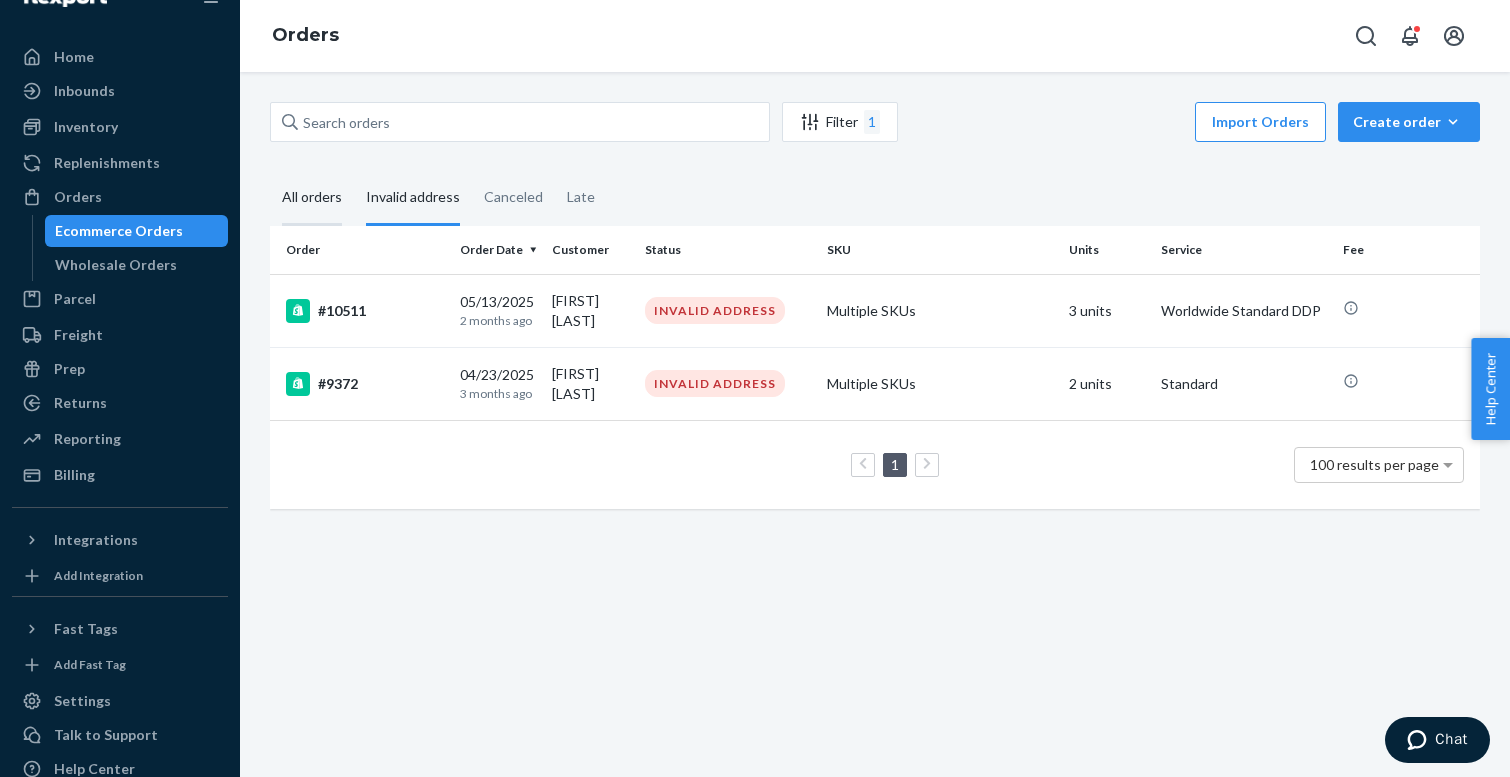 click on "All orders" at bounding box center [312, 198] 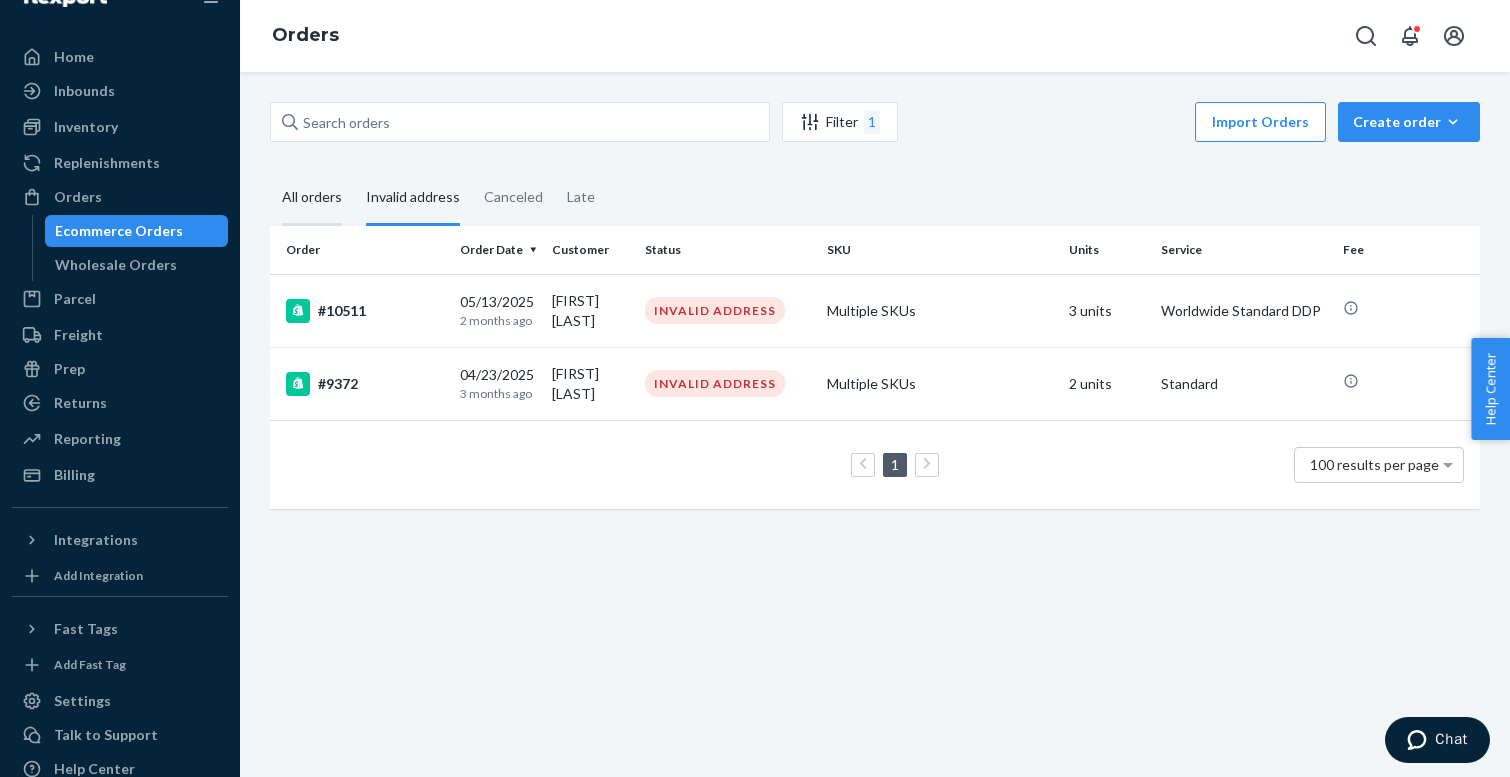 click on "All orders" at bounding box center [270, 171] 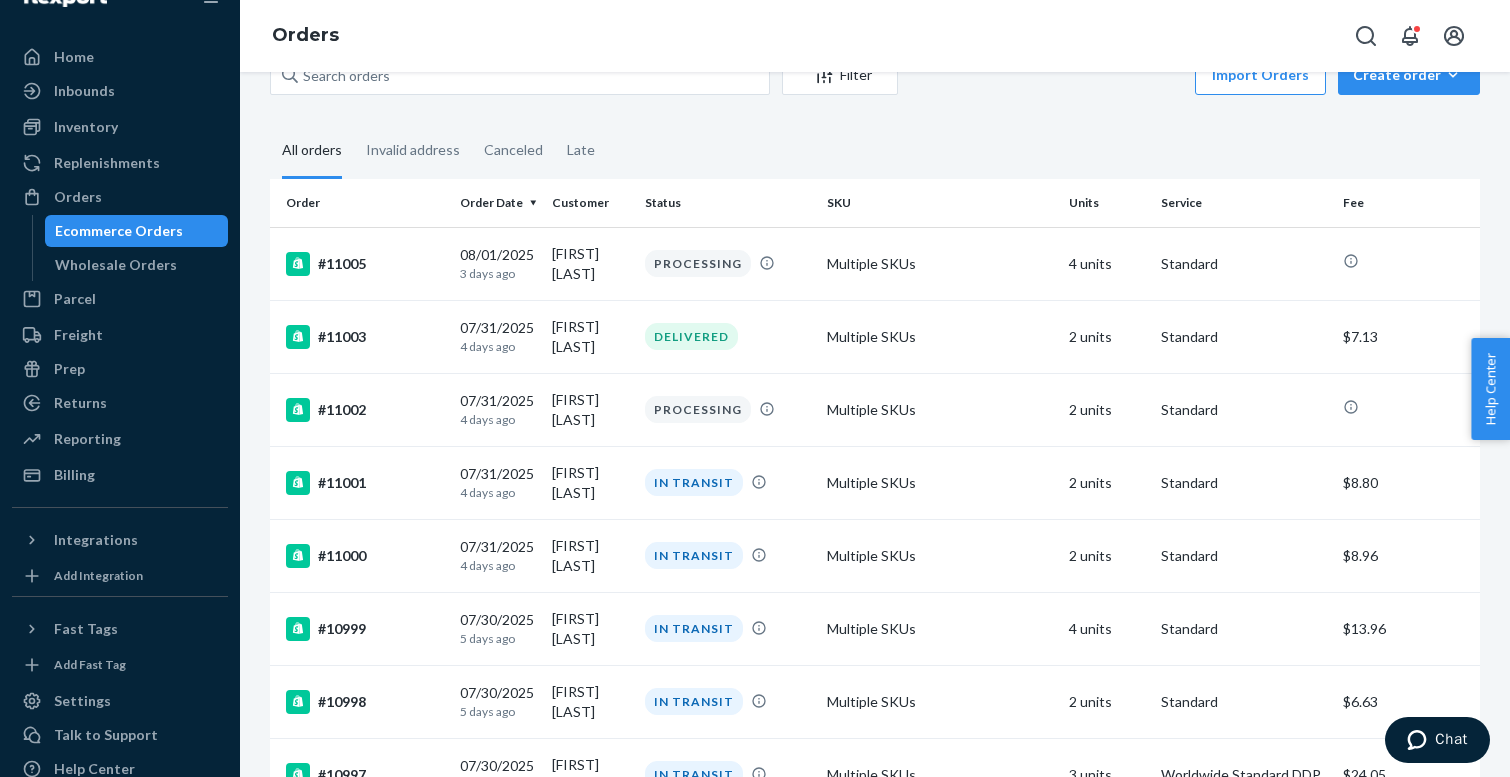 scroll, scrollTop: 86, scrollLeft: 0, axis: vertical 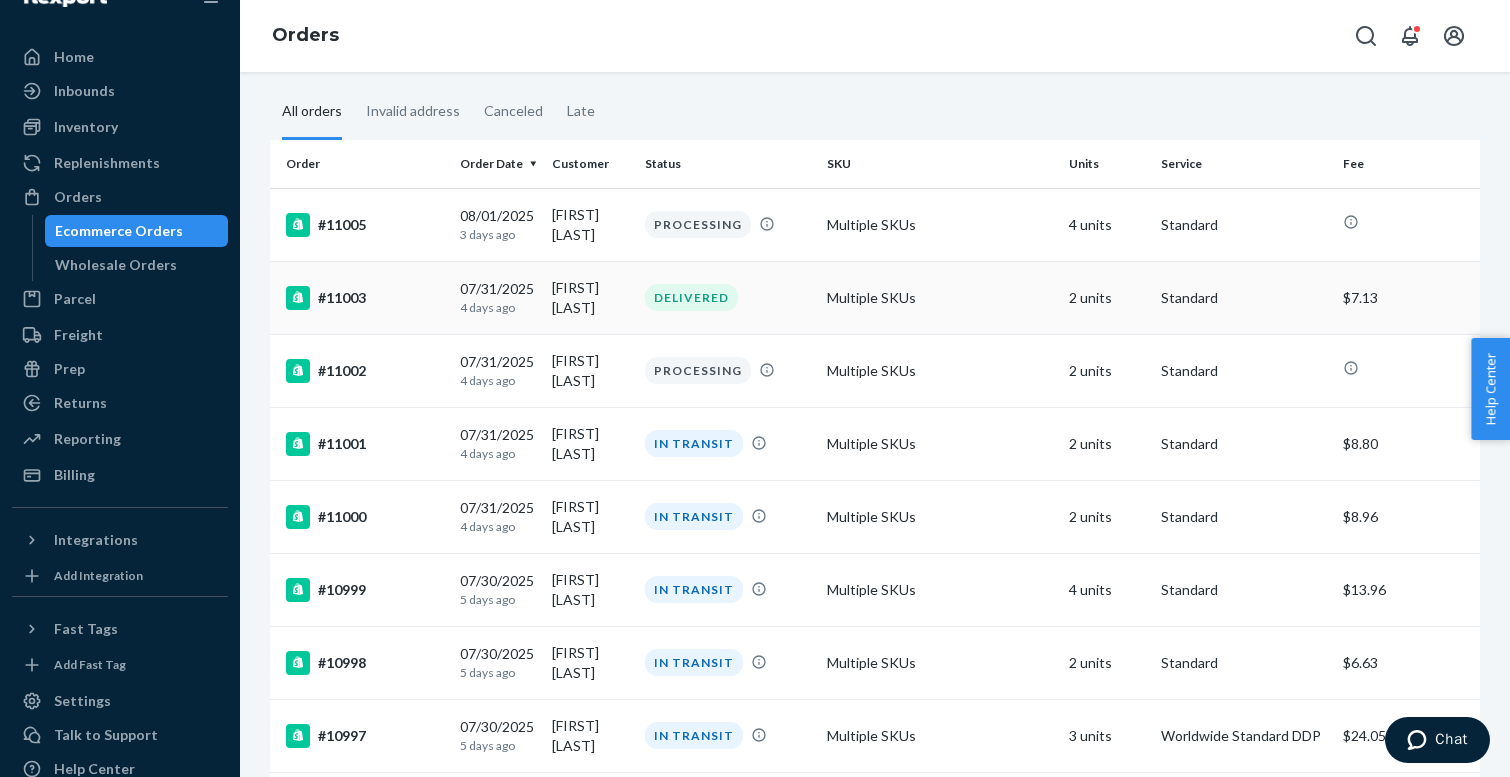 click on "[DATE] [TIME_AGO]" at bounding box center (498, 297) 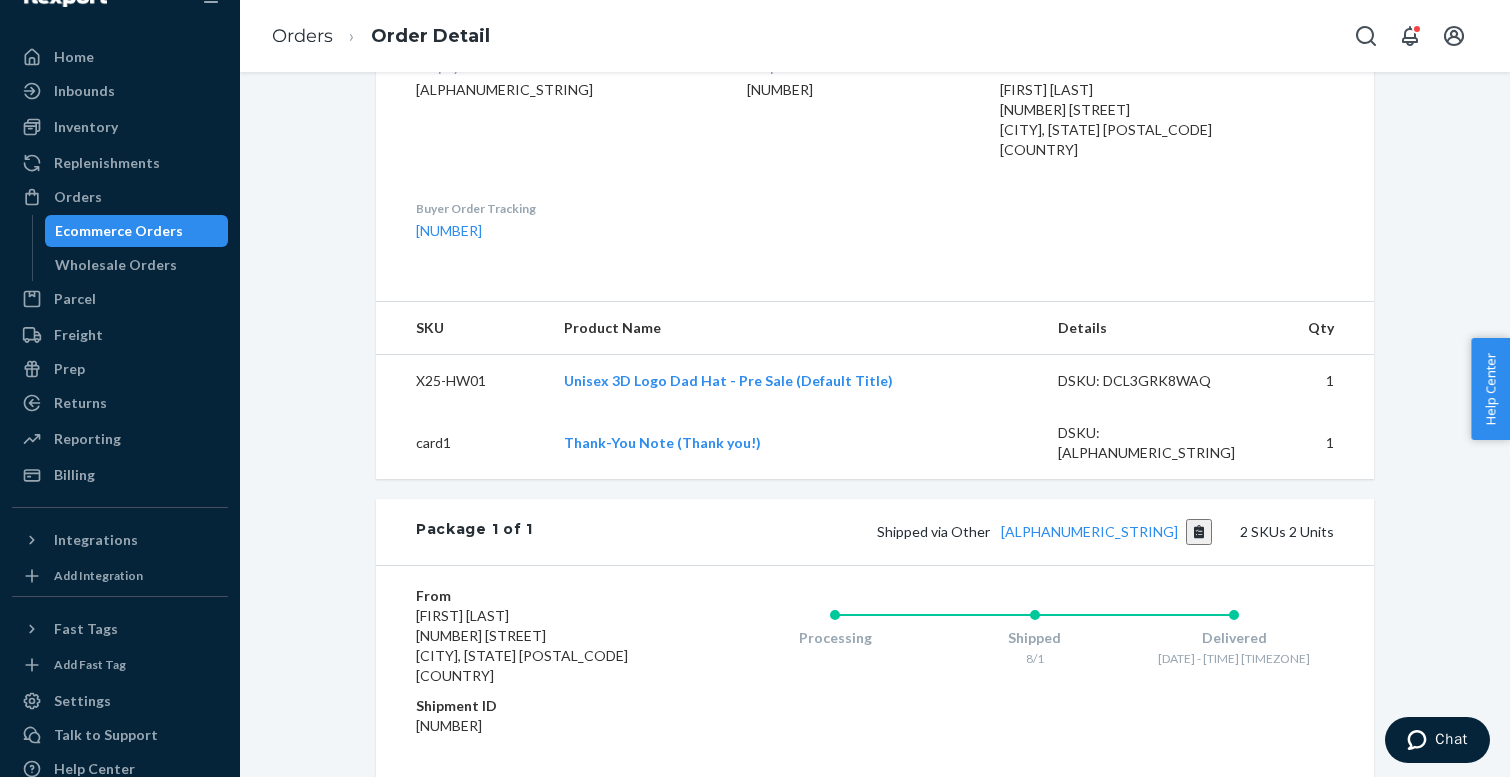 scroll, scrollTop: 726, scrollLeft: 0, axis: vertical 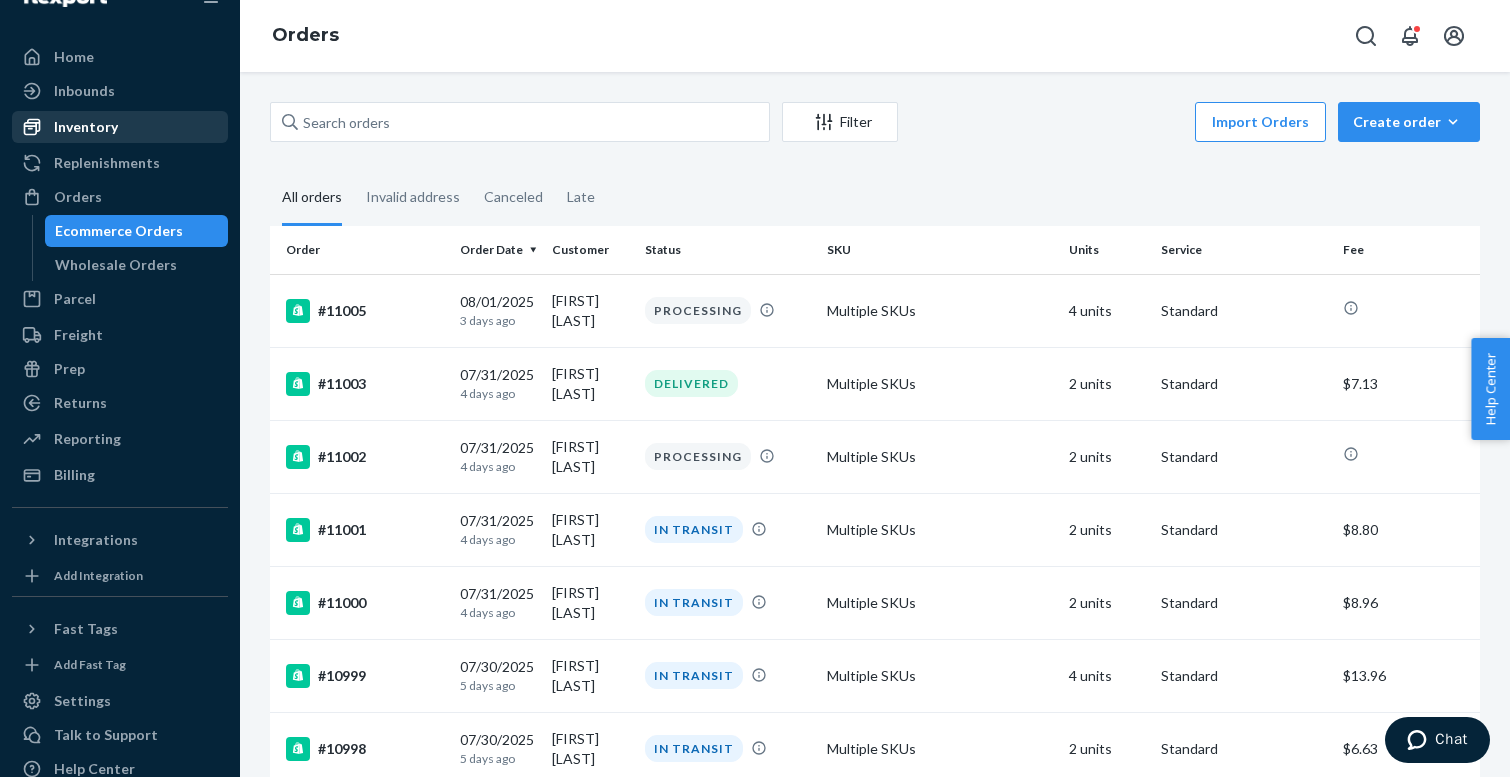 click on "Inventory" at bounding box center (86, 127) 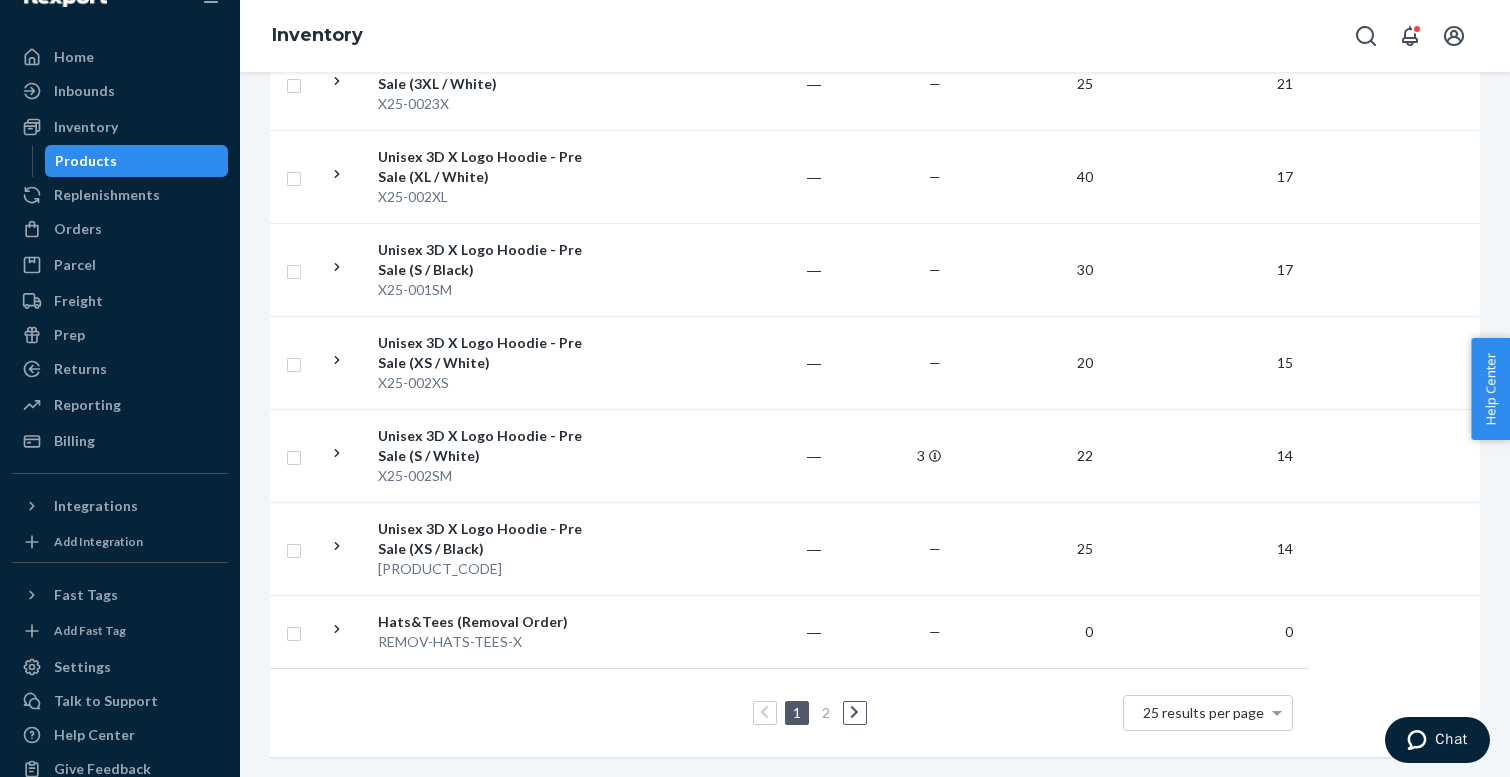 scroll, scrollTop: 1764, scrollLeft: 0, axis: vertical 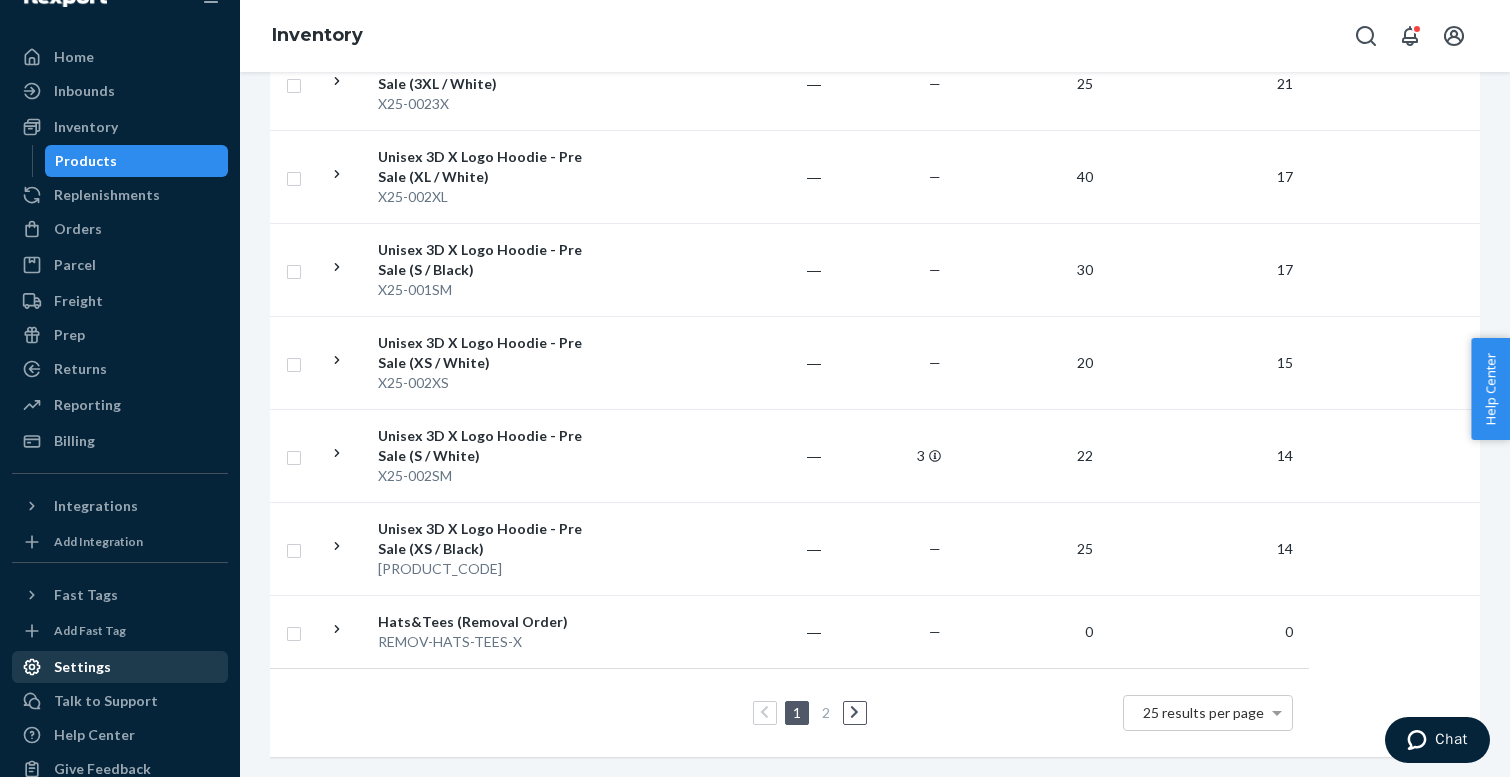 click on "Settings" at bounding box center [82, 667] 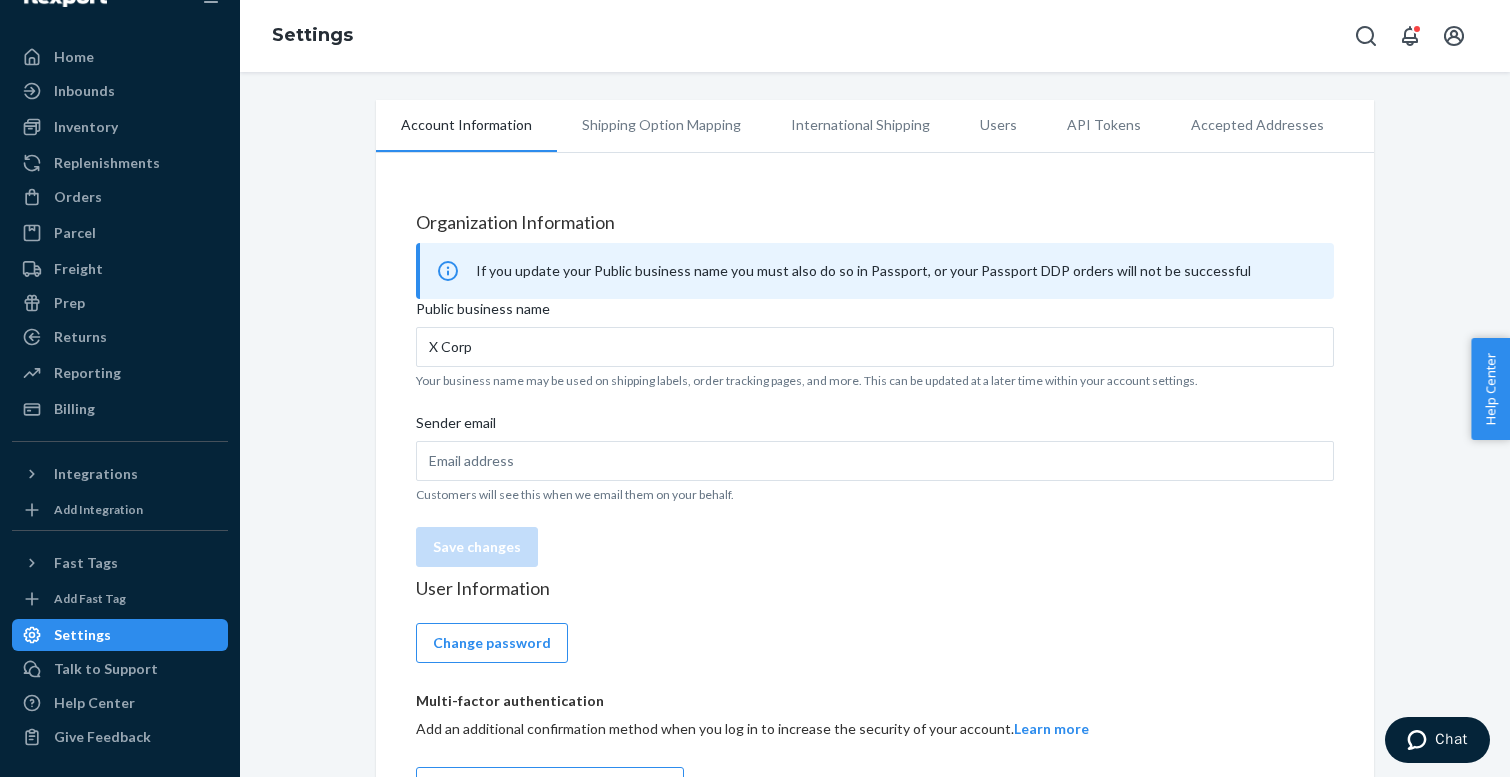scroll, scrollTop: 299, scrollLeft: 0, axis: vertical 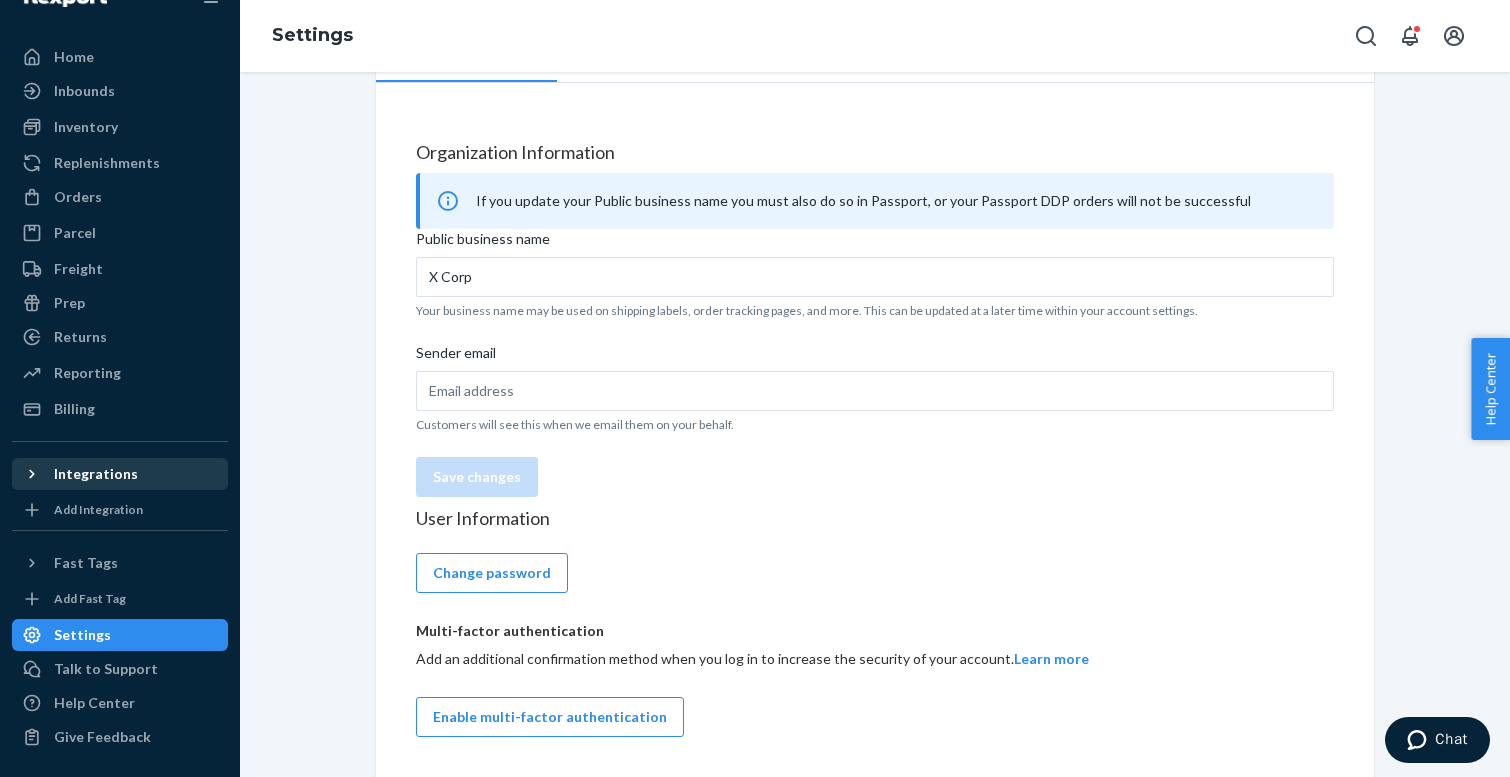 click on "Integrations" at bounding box center [96, 474] 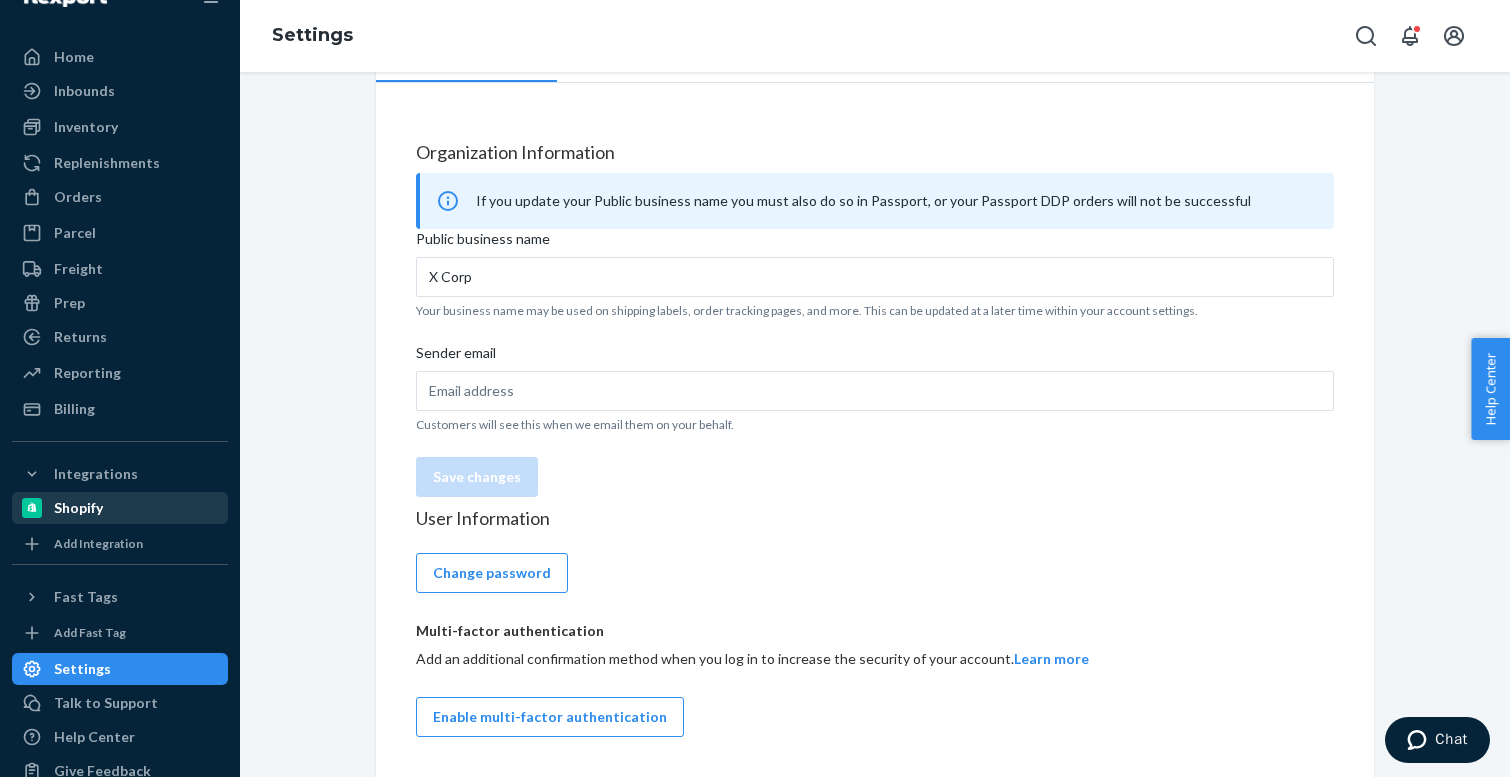 click on "Shopify" at bounding box center [120, 508] 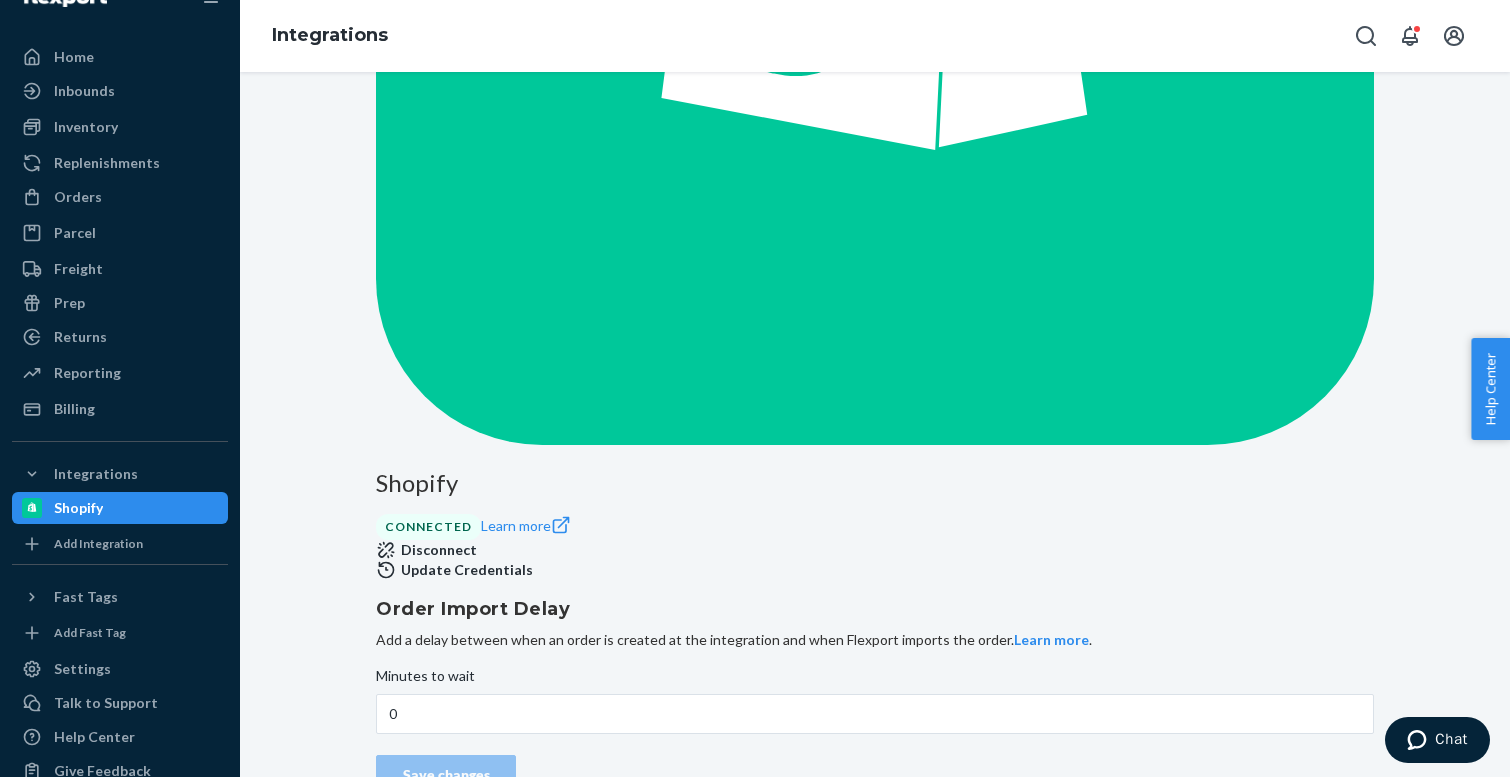 scroll, scrollTop: 723, scrollLeft: 0, axis: vertical 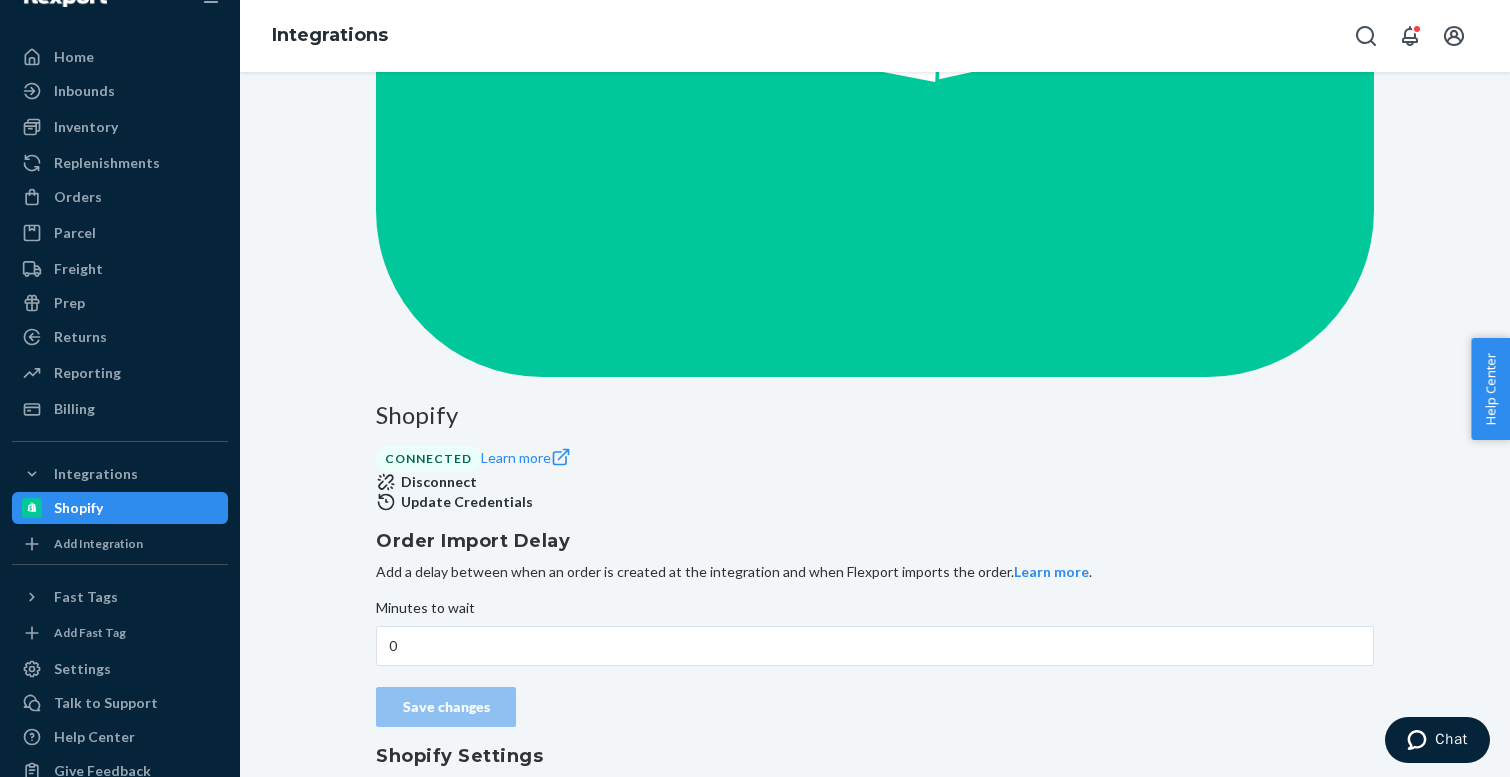 drag, startPoint x: 471, startPoint y: 559, endPoint x: 428, endPoint y: 558, distance: 43.011627 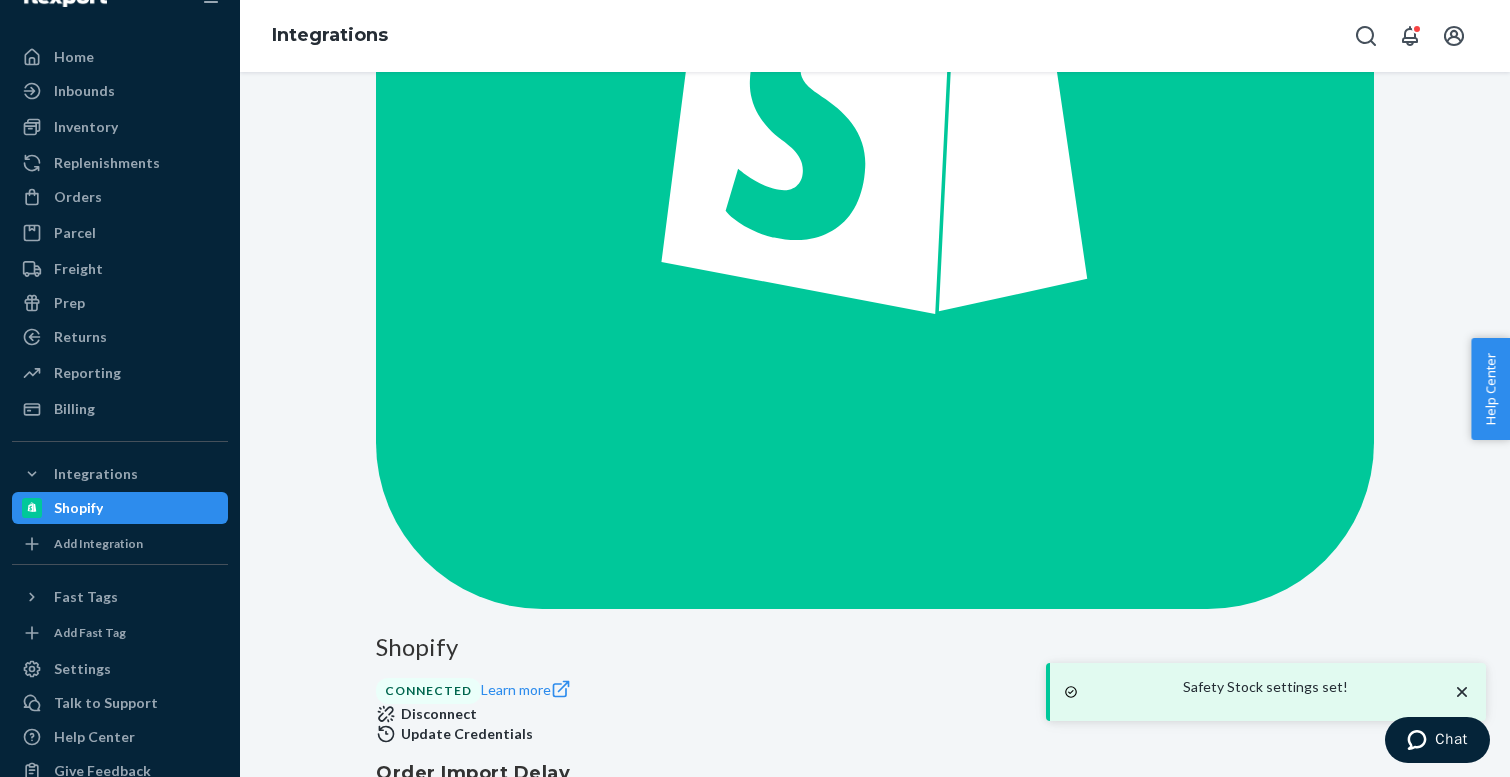 scroll, scrollTop: 723, scrollLeft: 0, axis: vertical 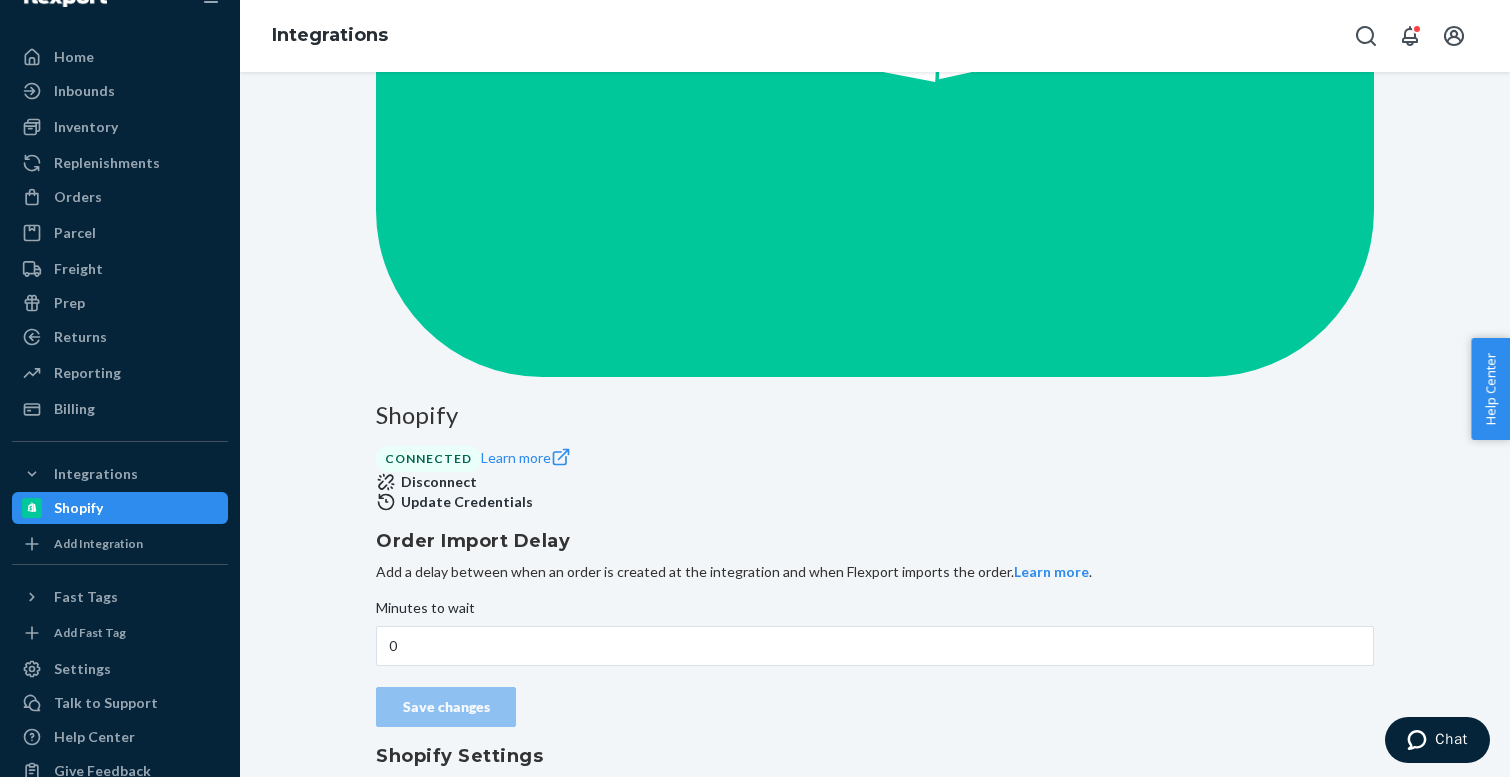 click on "Learn more" at bounding box center (727, 1173) 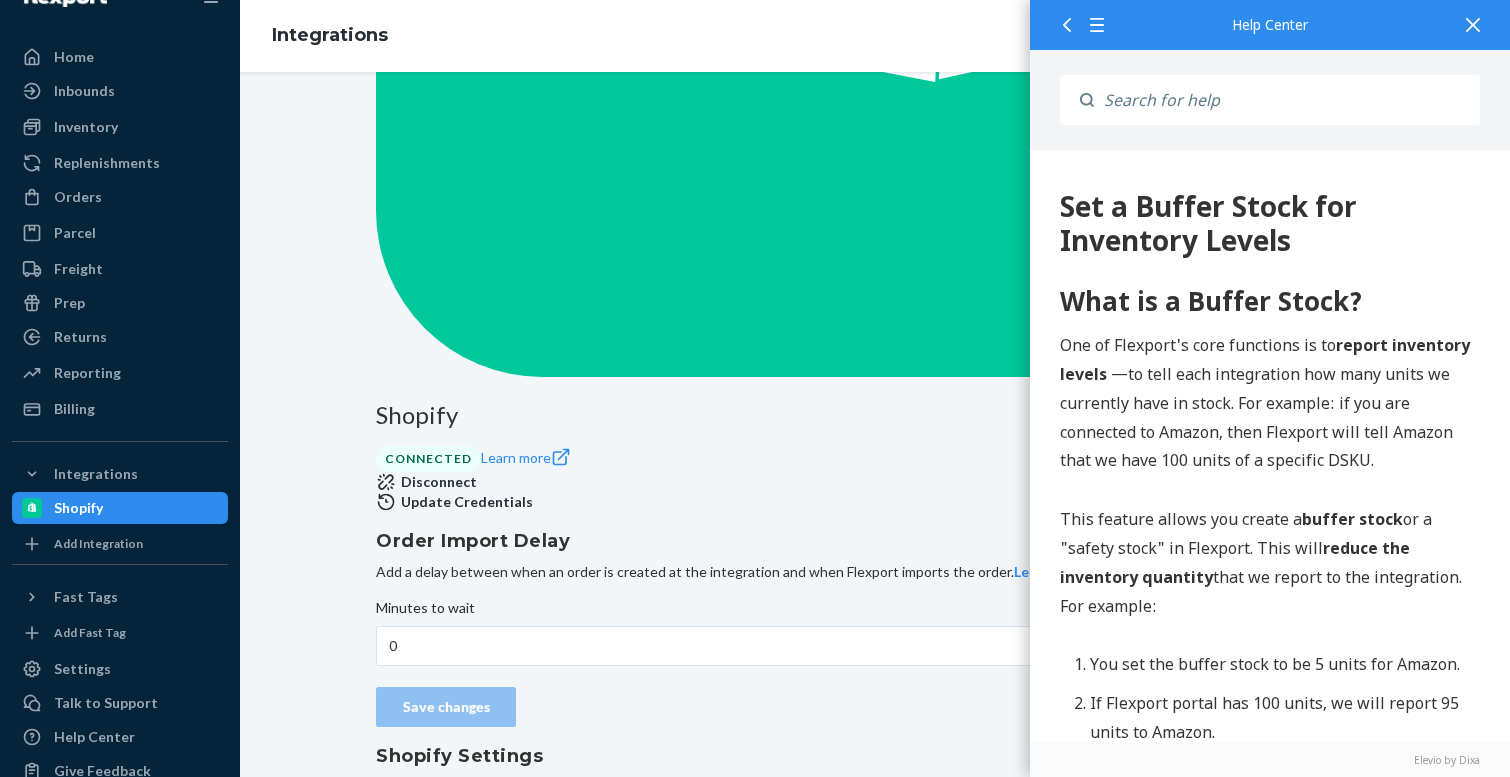 scroll, scrollTop: 0, scrollLeft: 0, axis: both 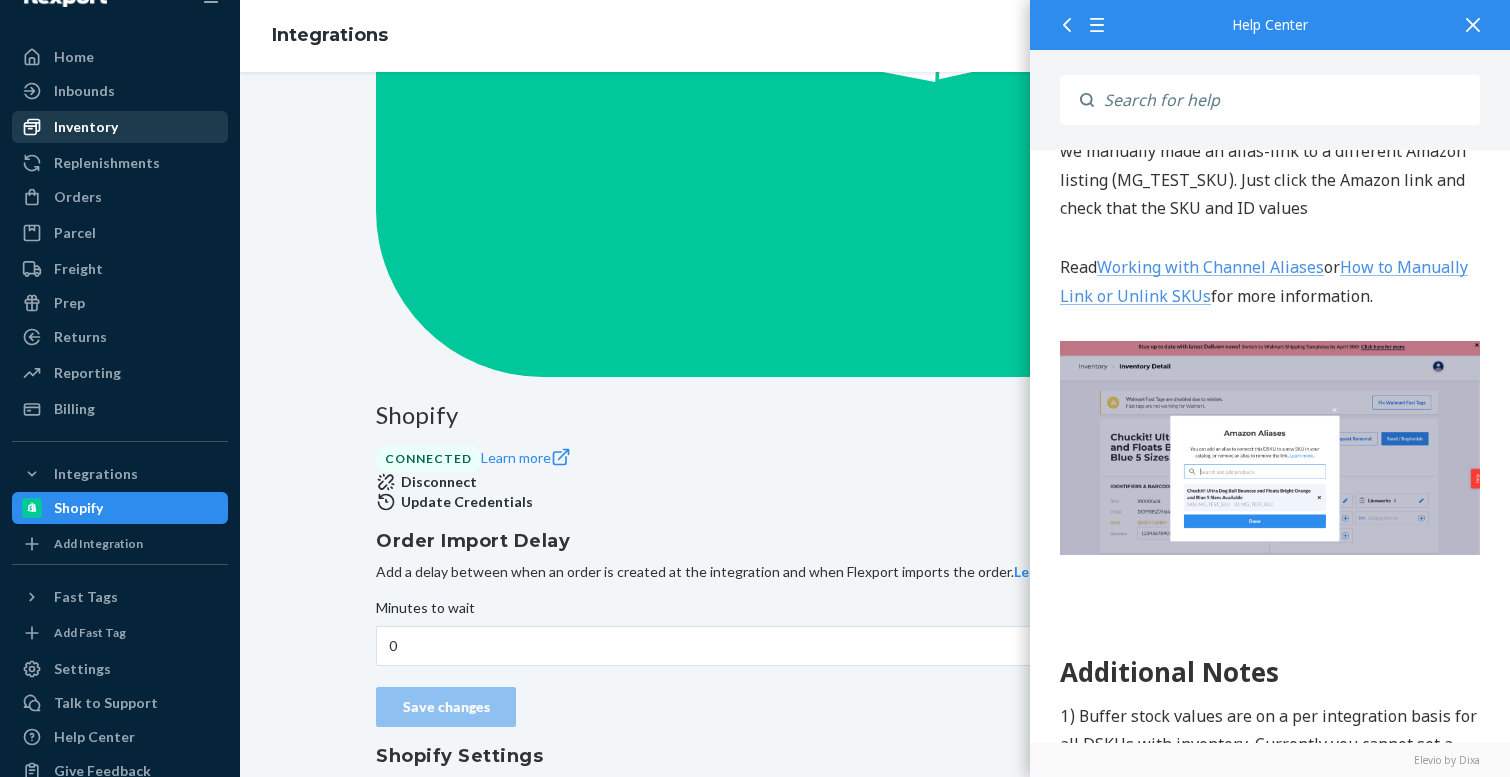 click on "Inventory" at bounding box center [120, 127] 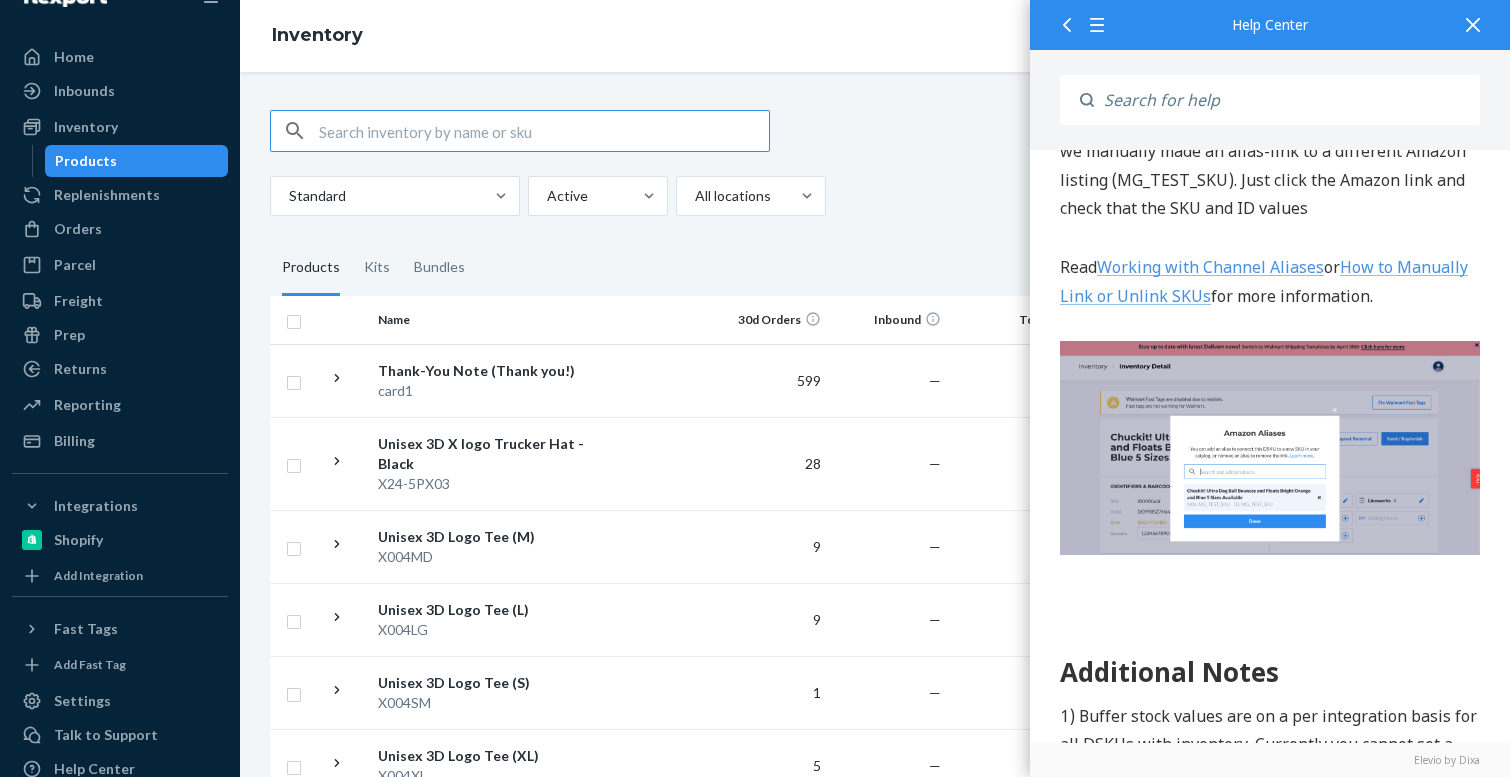 click on "Products Kits Bundles" at bounding box center [875, 268] 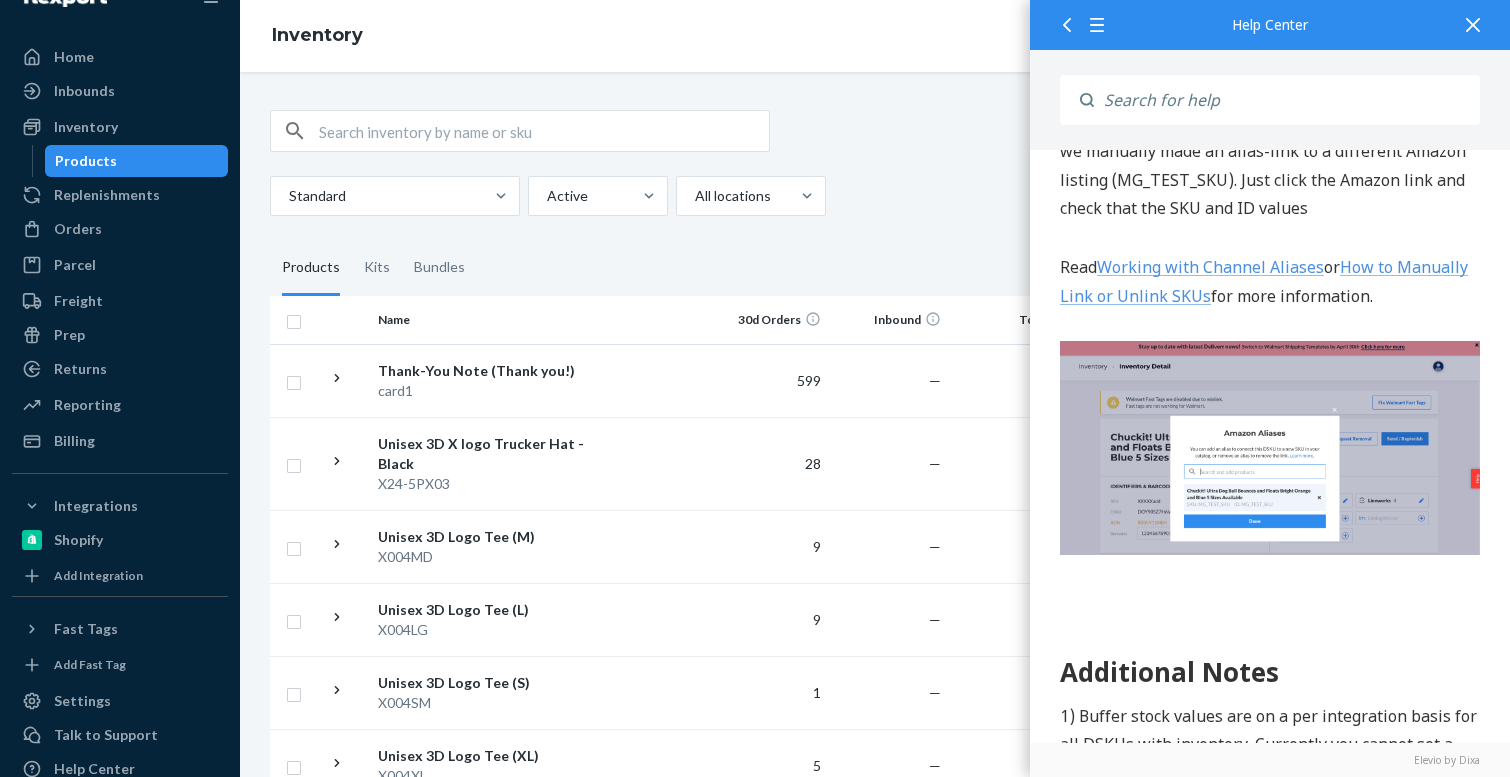 click at bounding box center [1473, 24] 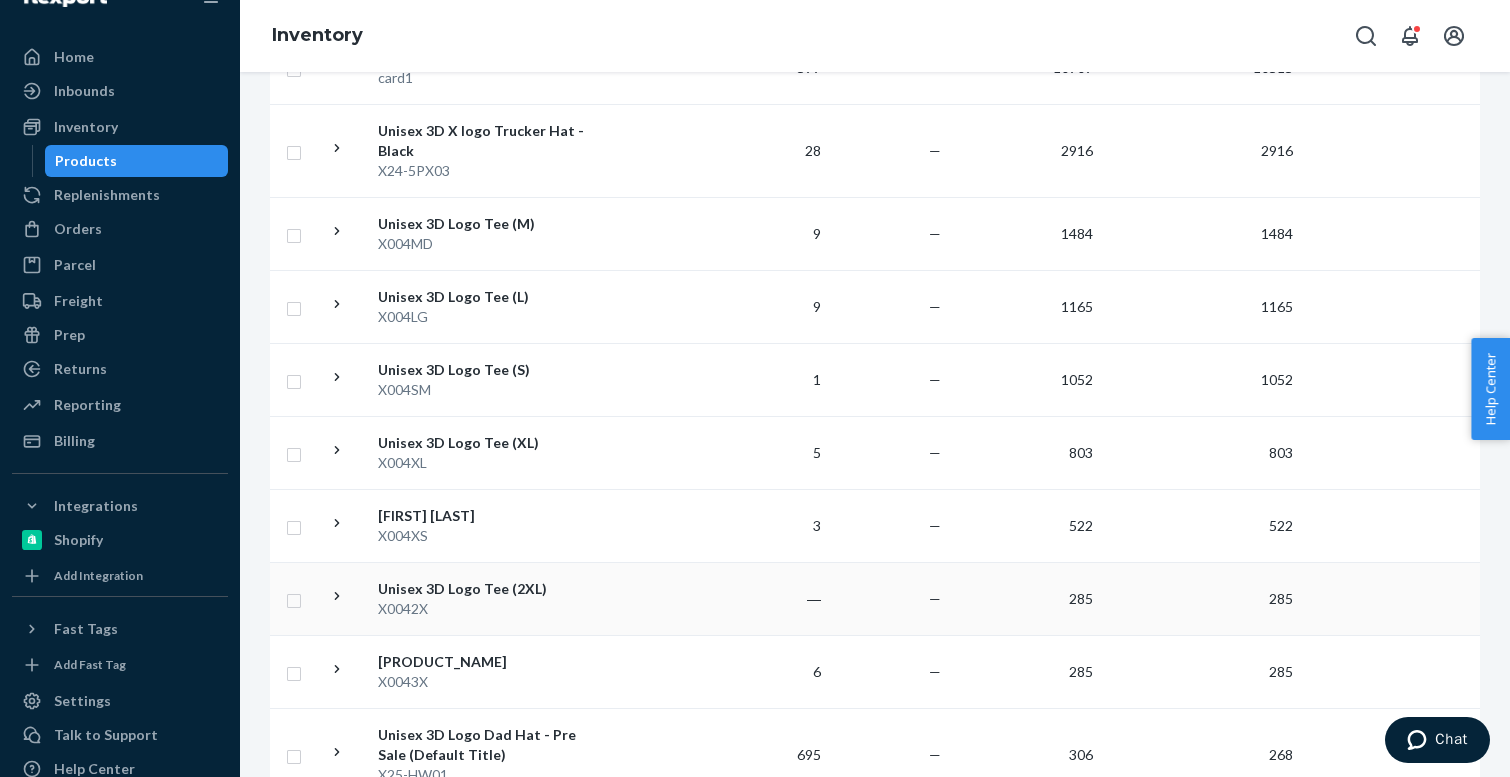 scroll, scrollTop: 312, scrollLeft: 0, axis: vertical 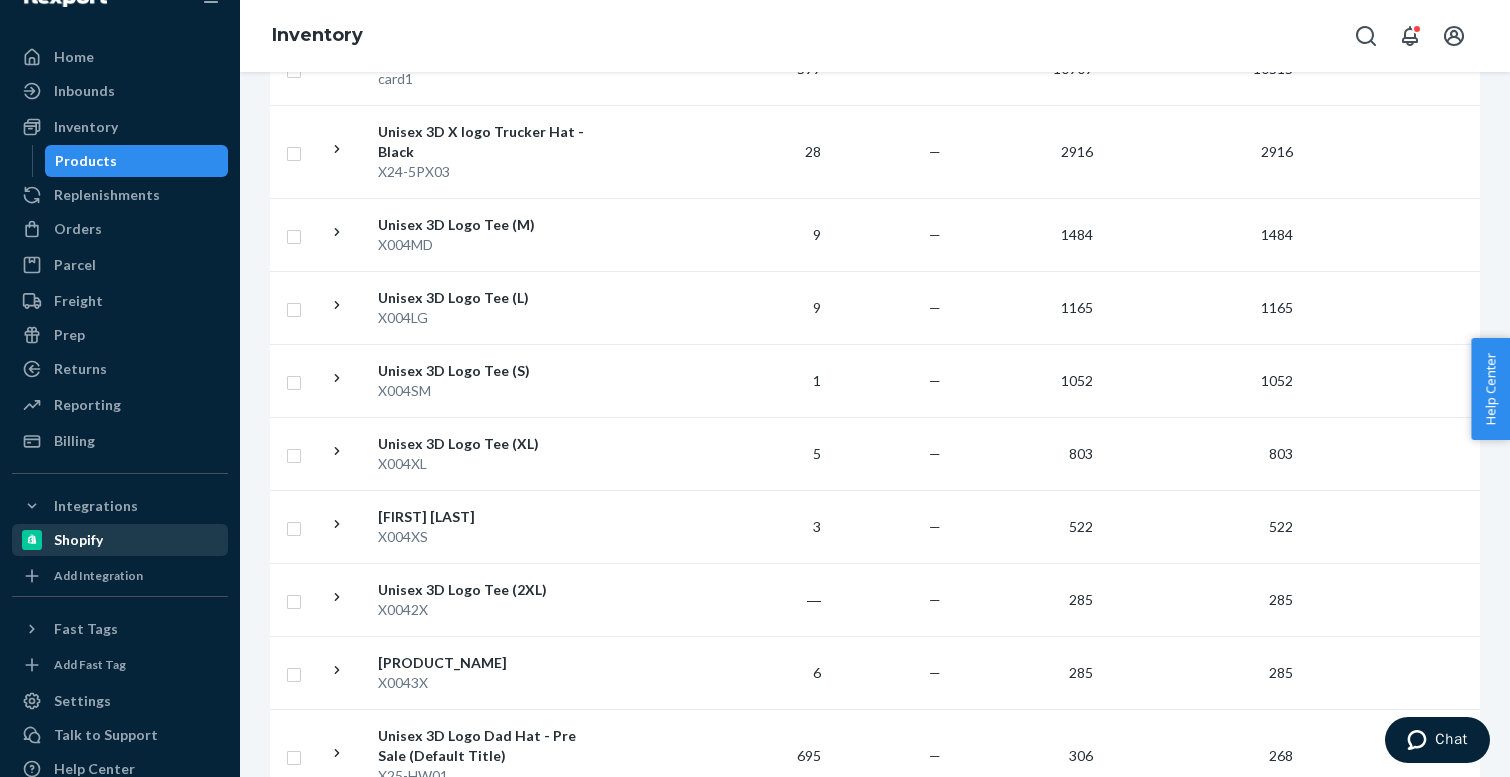 click on "Shopify" at bounding box center [120, 540] 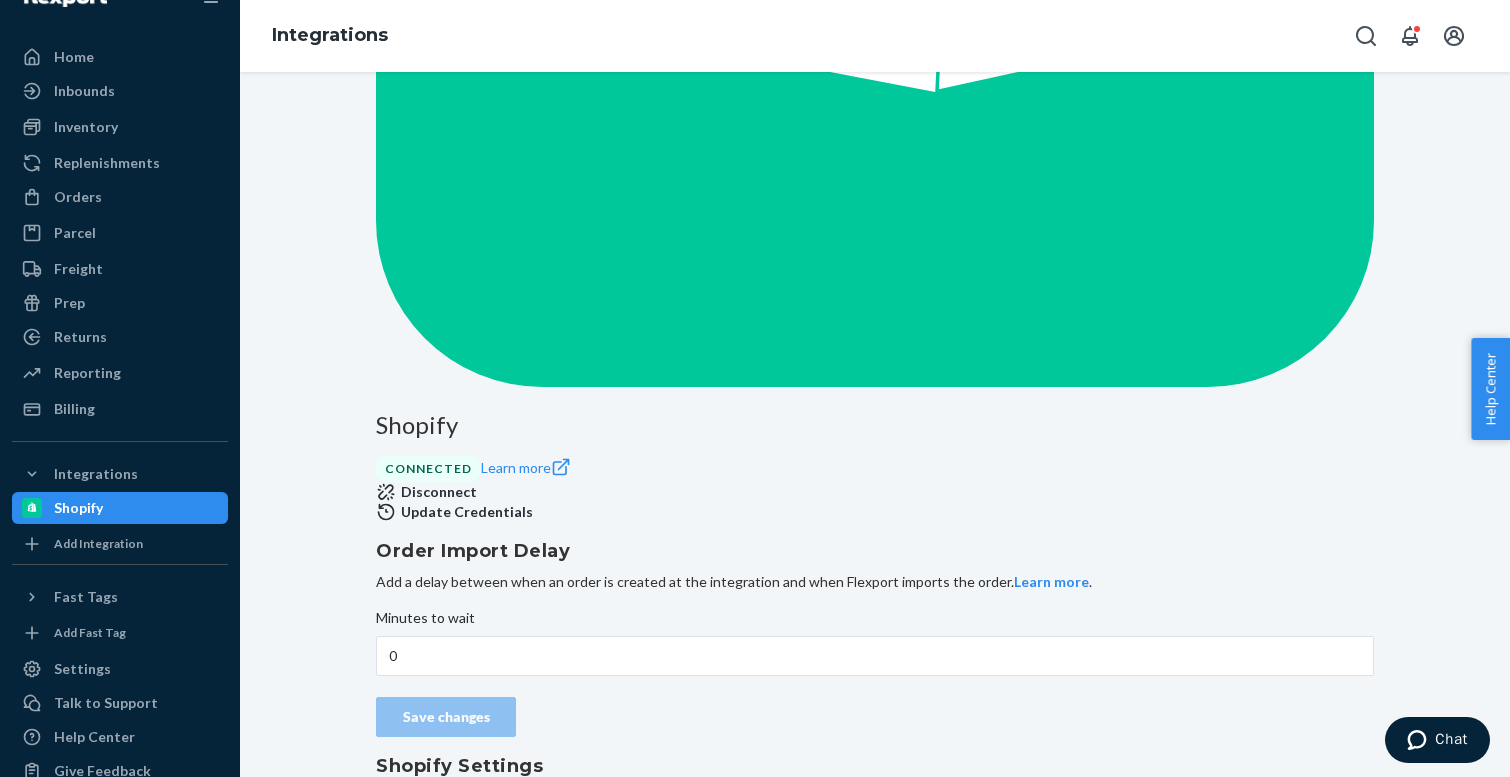 scroll, scrollTop: 723, scrollLeft: 0, axis: vertical 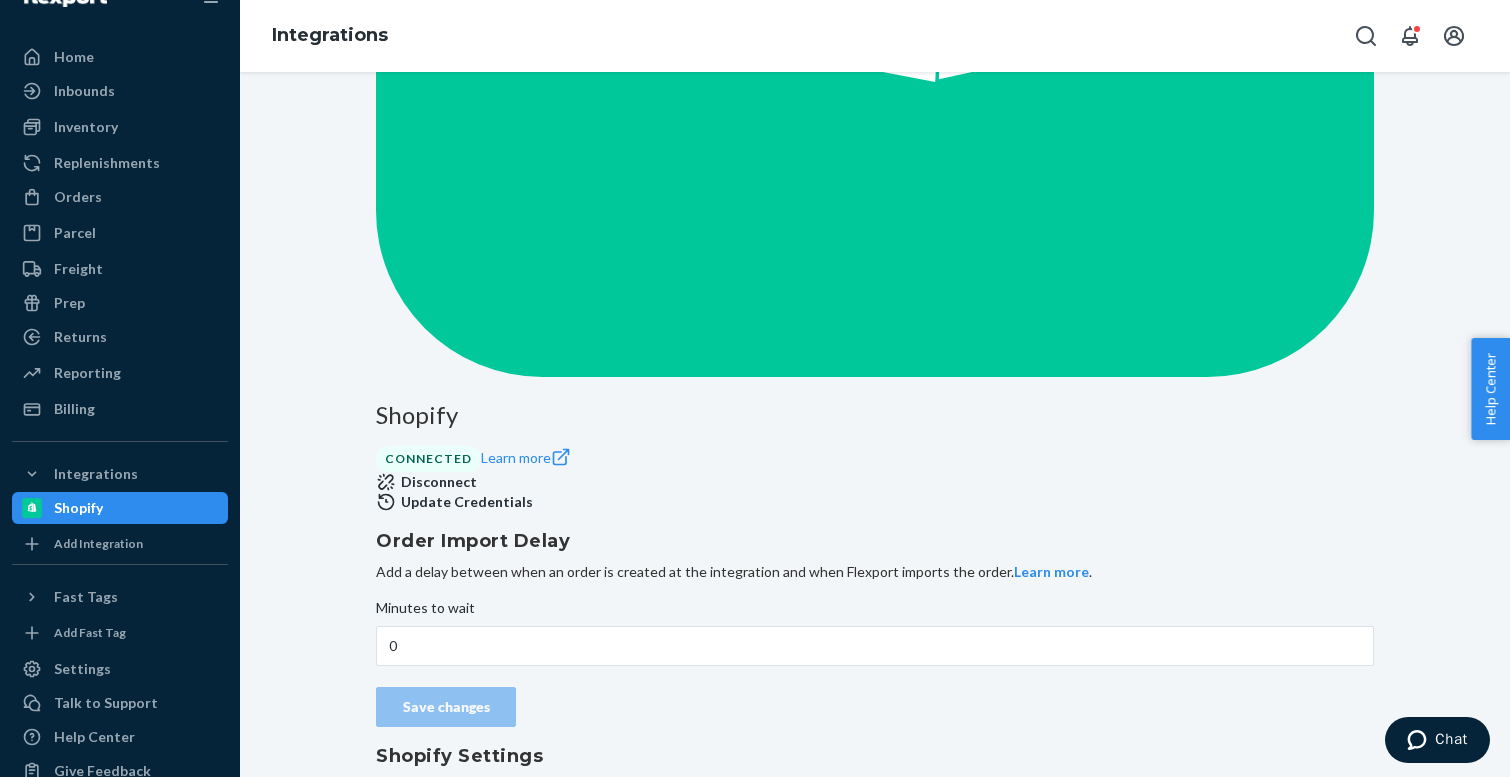 drag, startPoint x: 461, startPoint y: 565, endPoint x: 423, endPoint y: 565, distance: 38 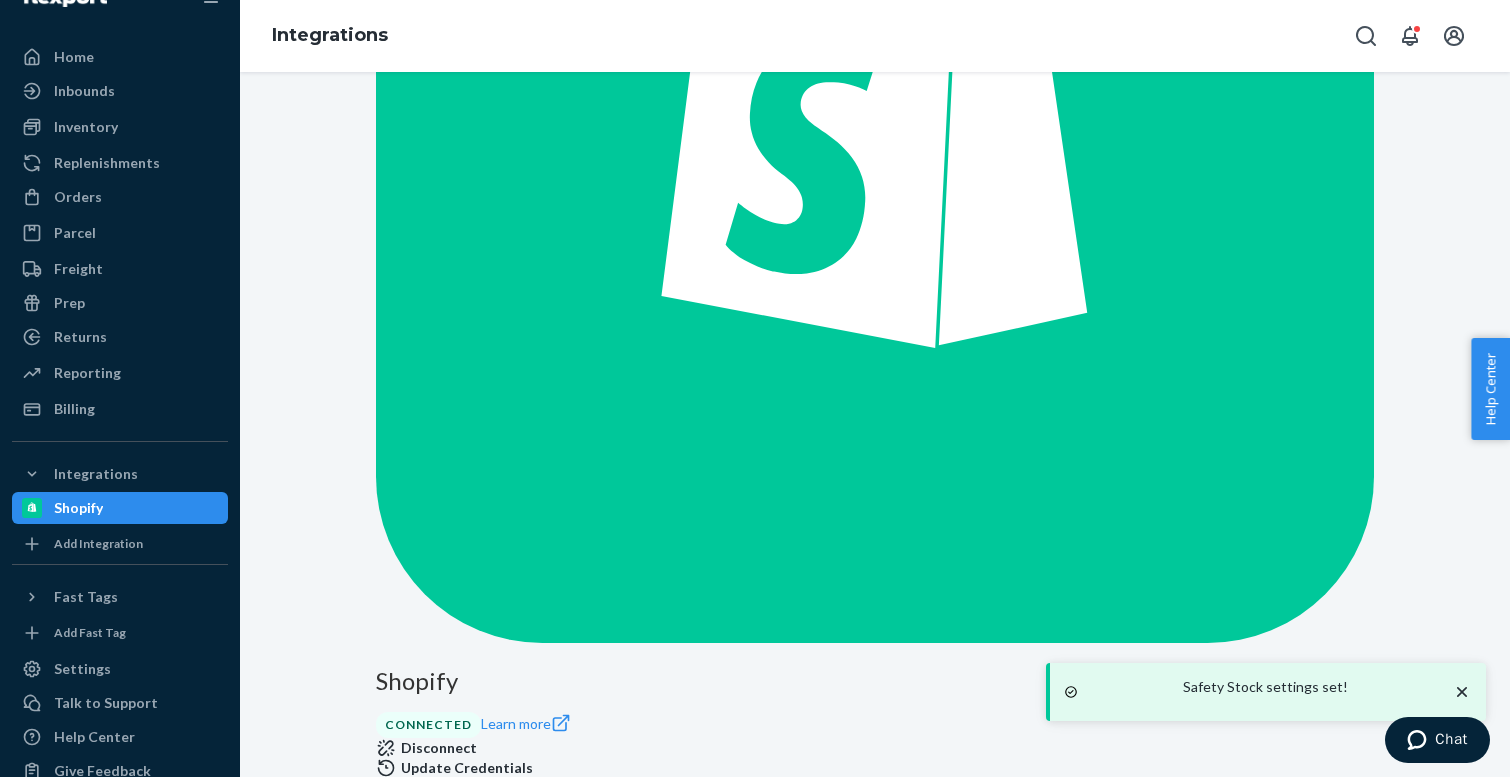 scroll, scrollTop: 467, scrollLeft: 0, axis: vertical 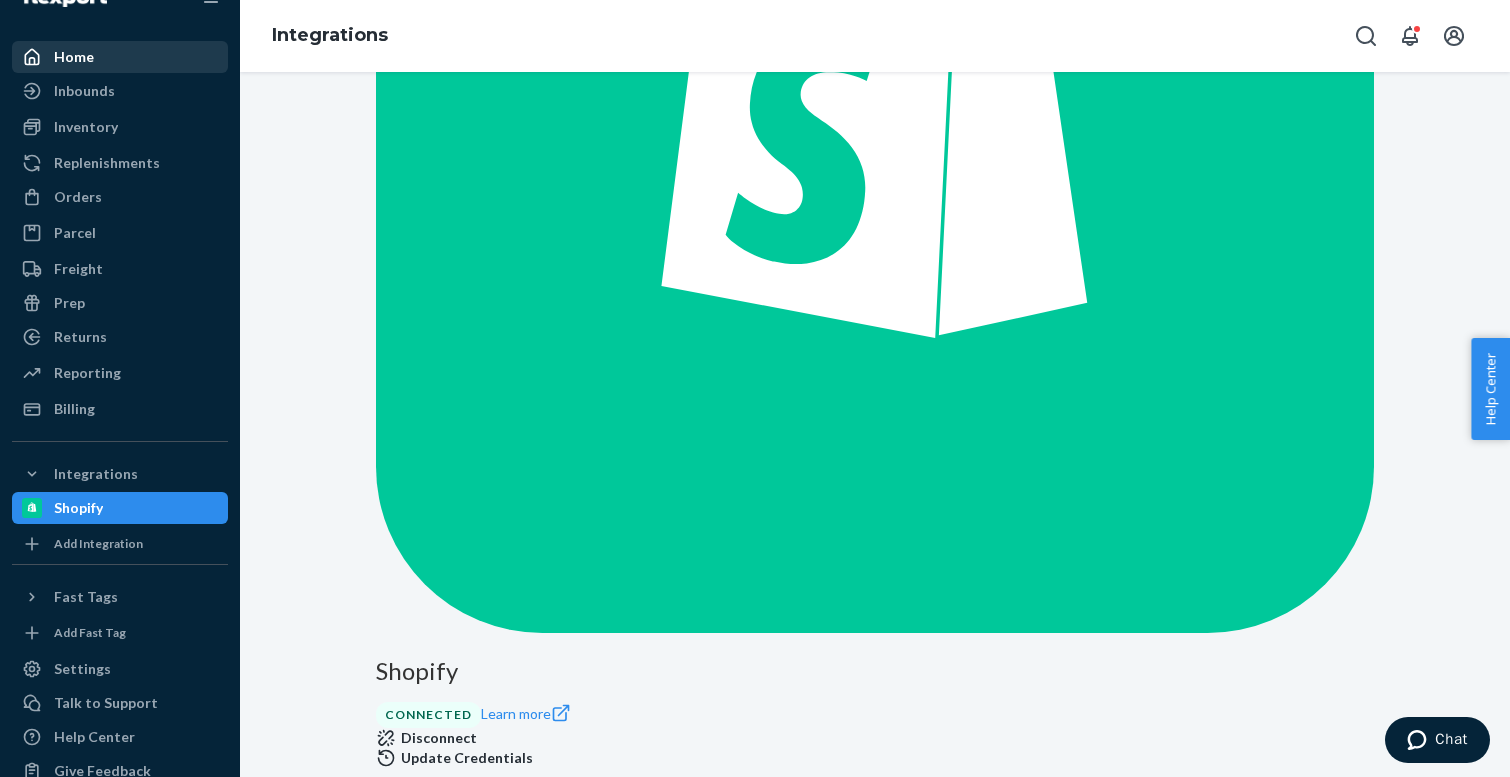 click on "Home" at bounding box center (120, 57) 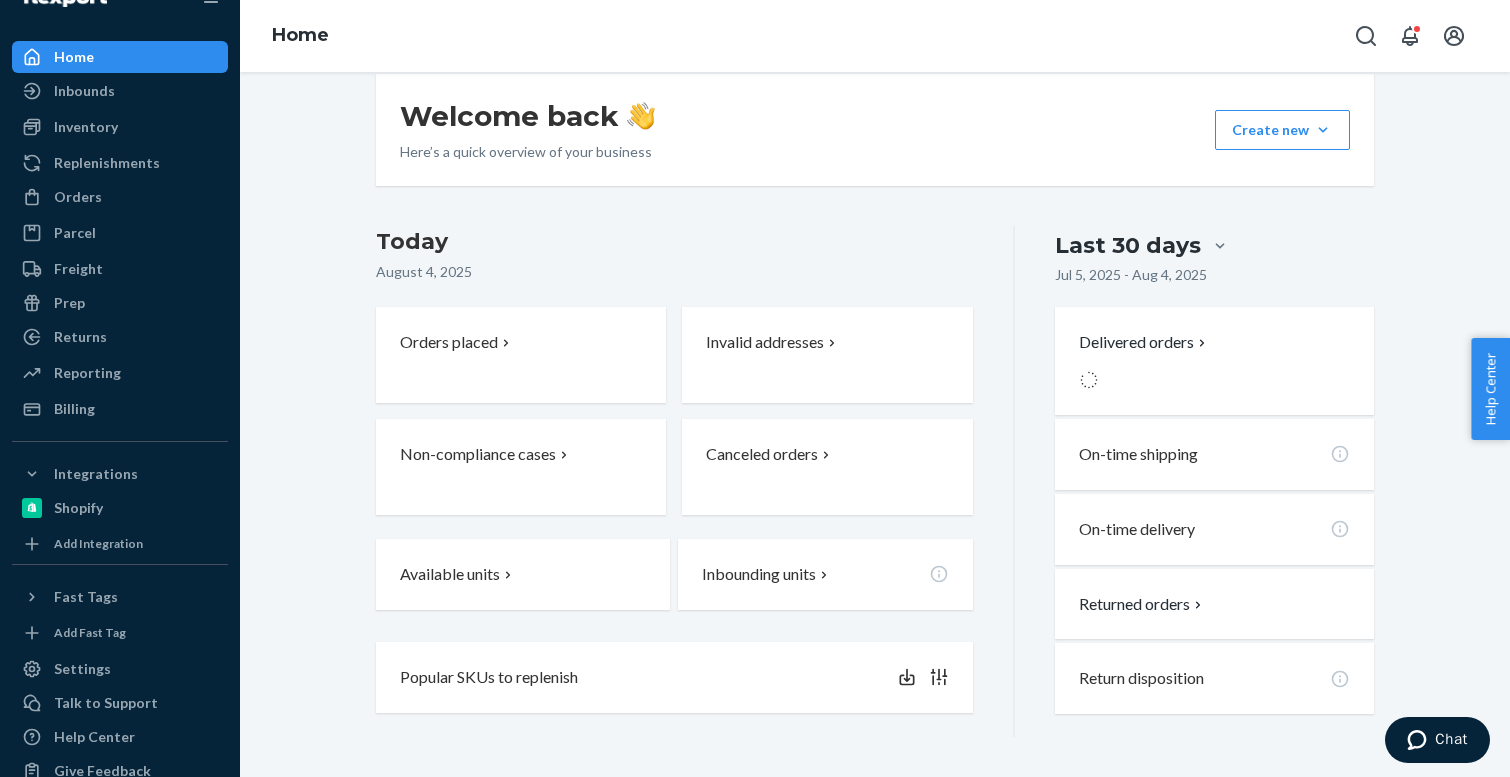 scroll, scrollTop: 0, scrollLeft: 0, axis: both 